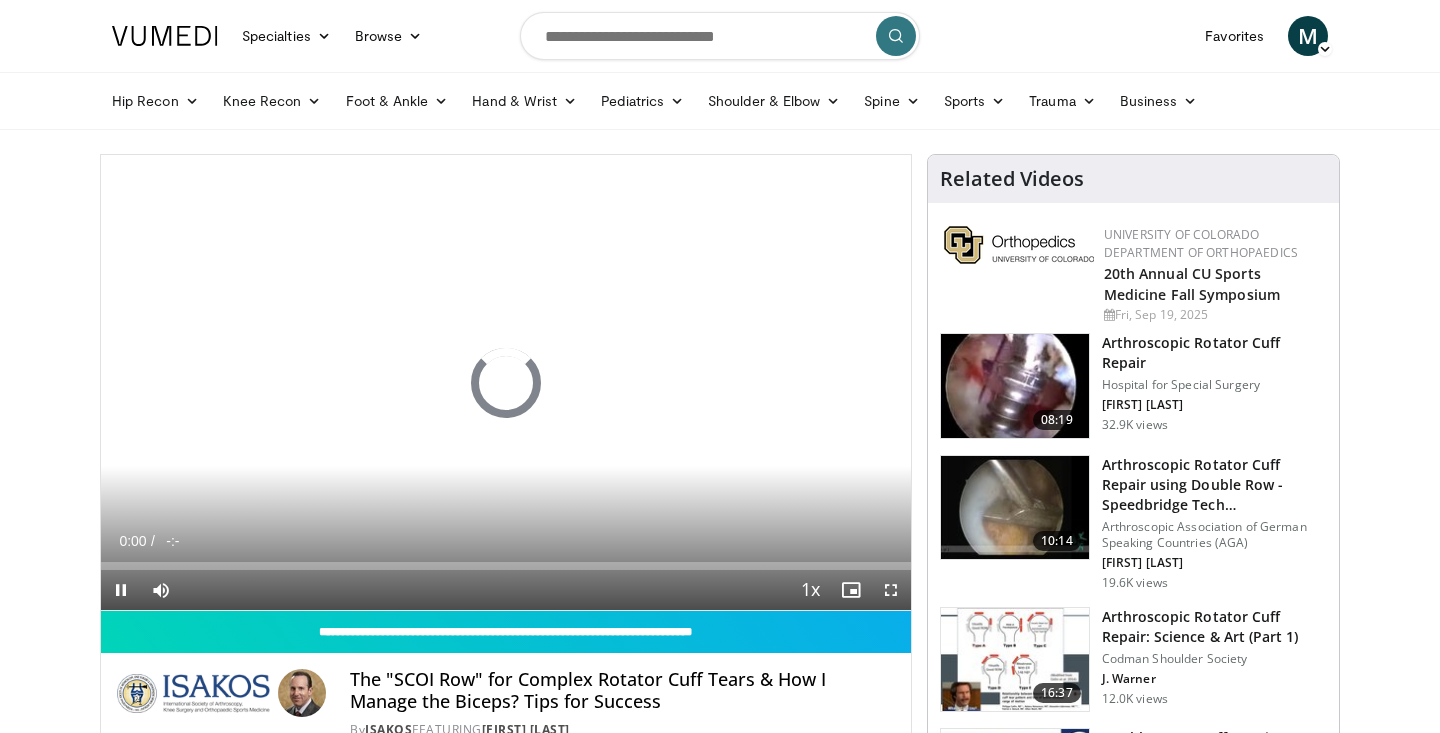 scroll, scrollTop: 0, scrollLeft: 0, axis: both 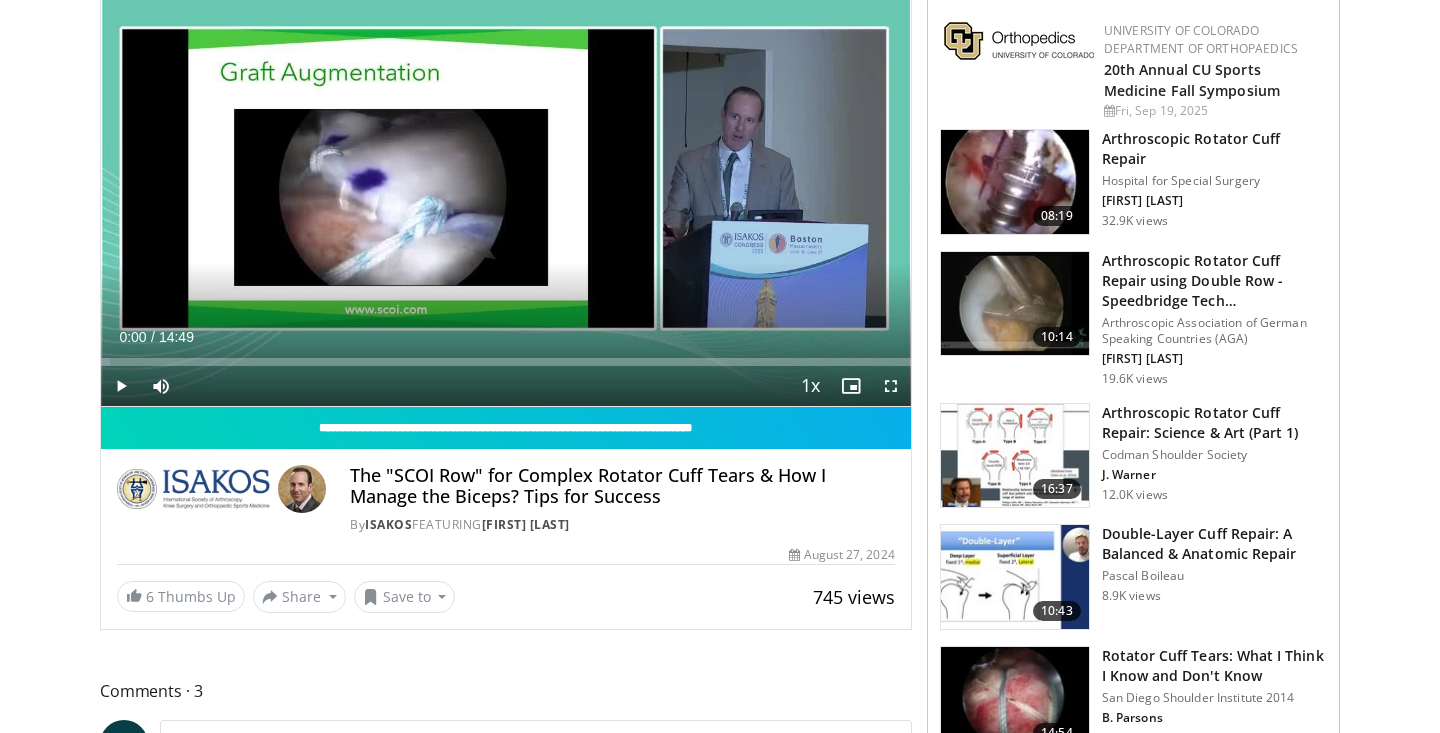 click at bounding box center [121, 386] 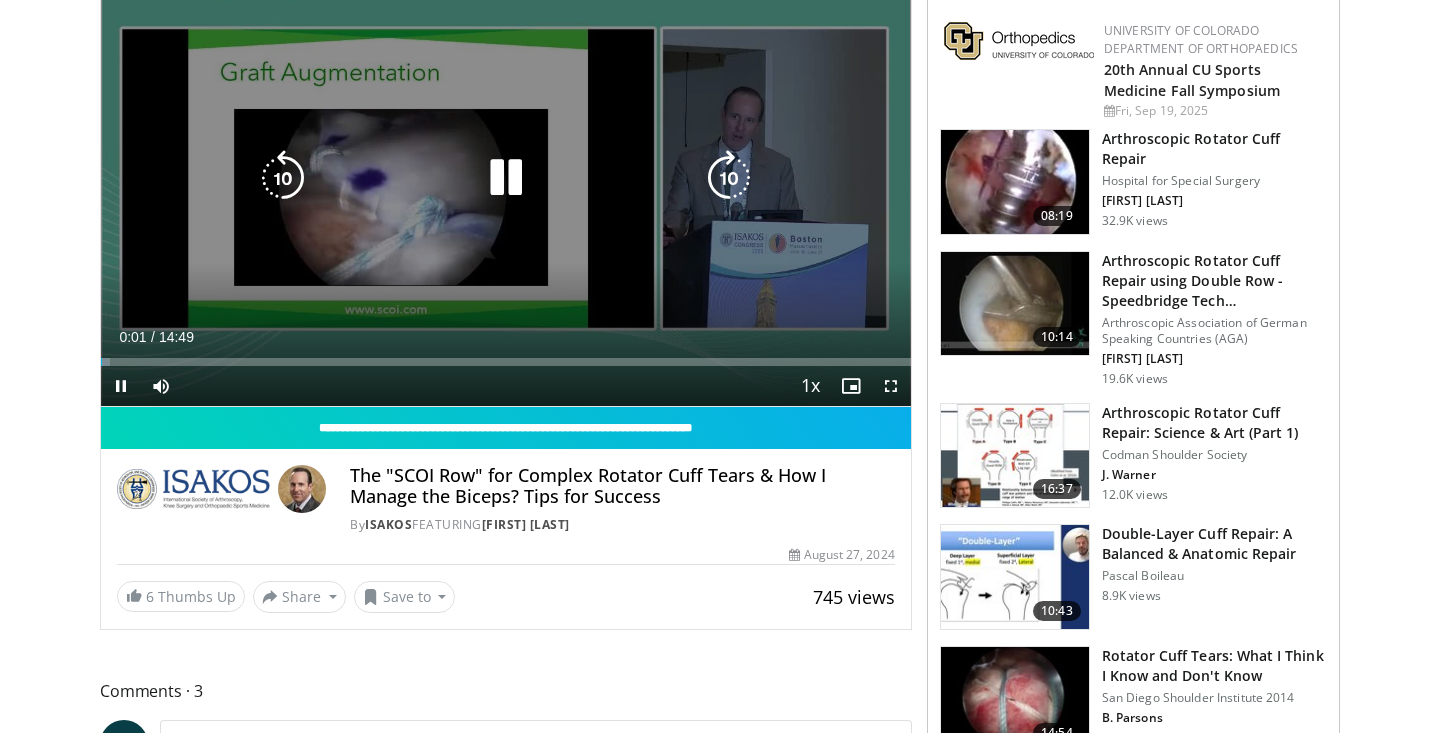 scroll, scrollTop: 88, scrollLeft: 0, axis: vertical 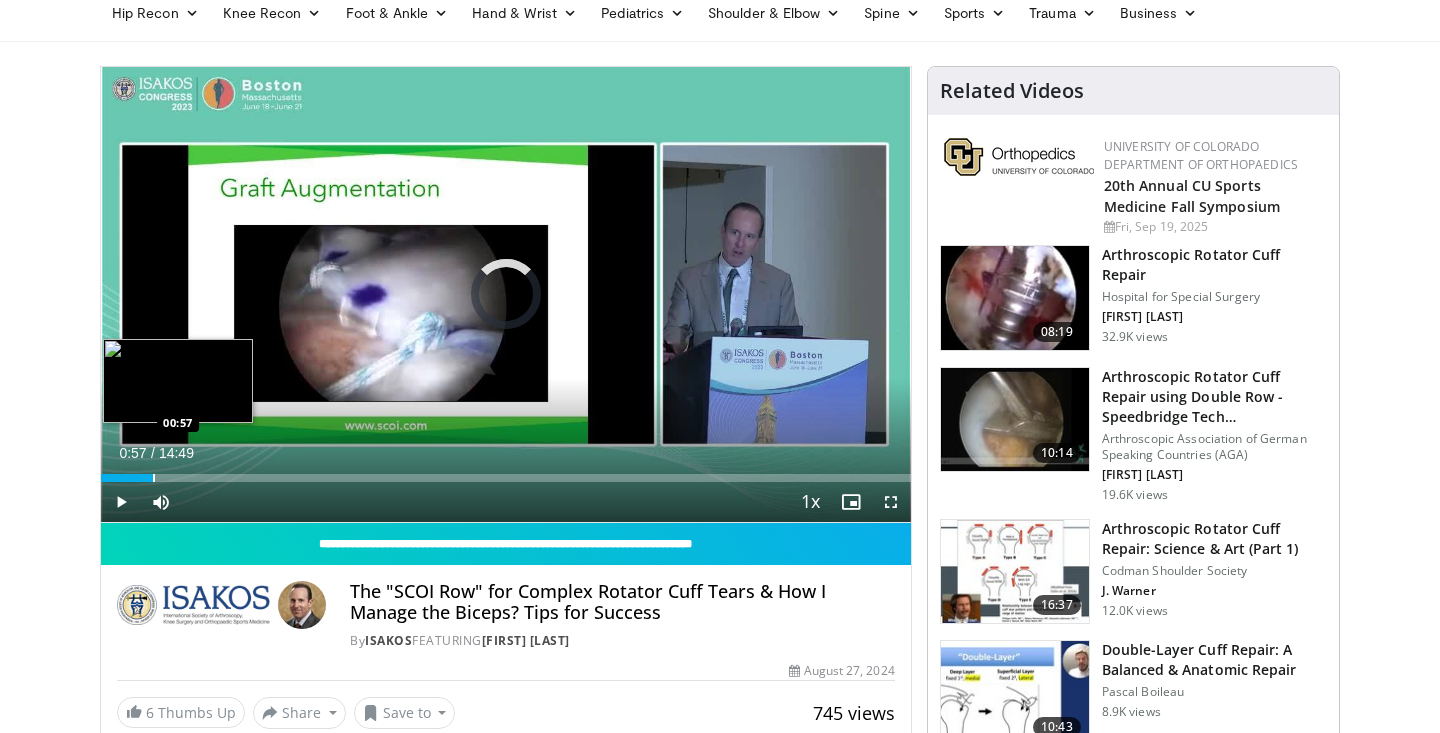 click at bounding box center [154, 478] 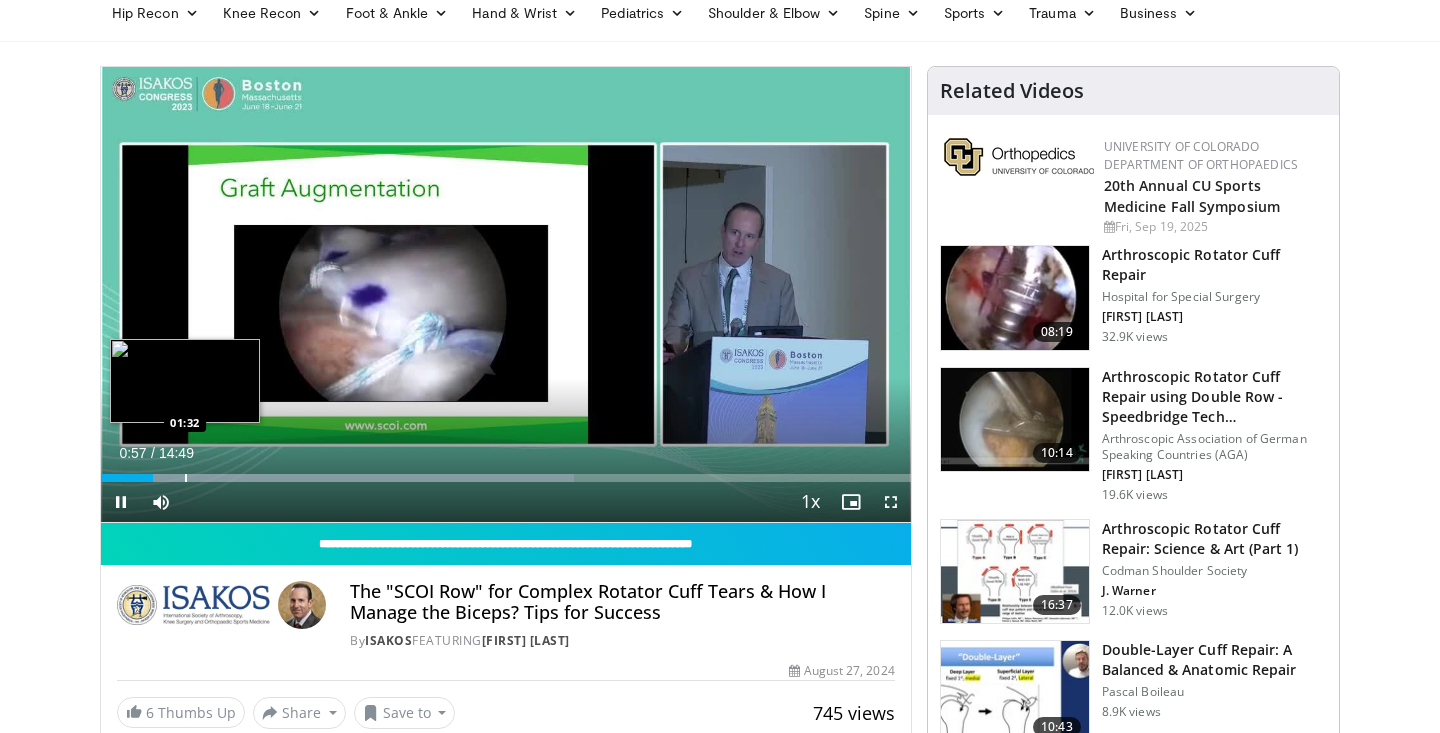 click at bounding box center (186, 478) 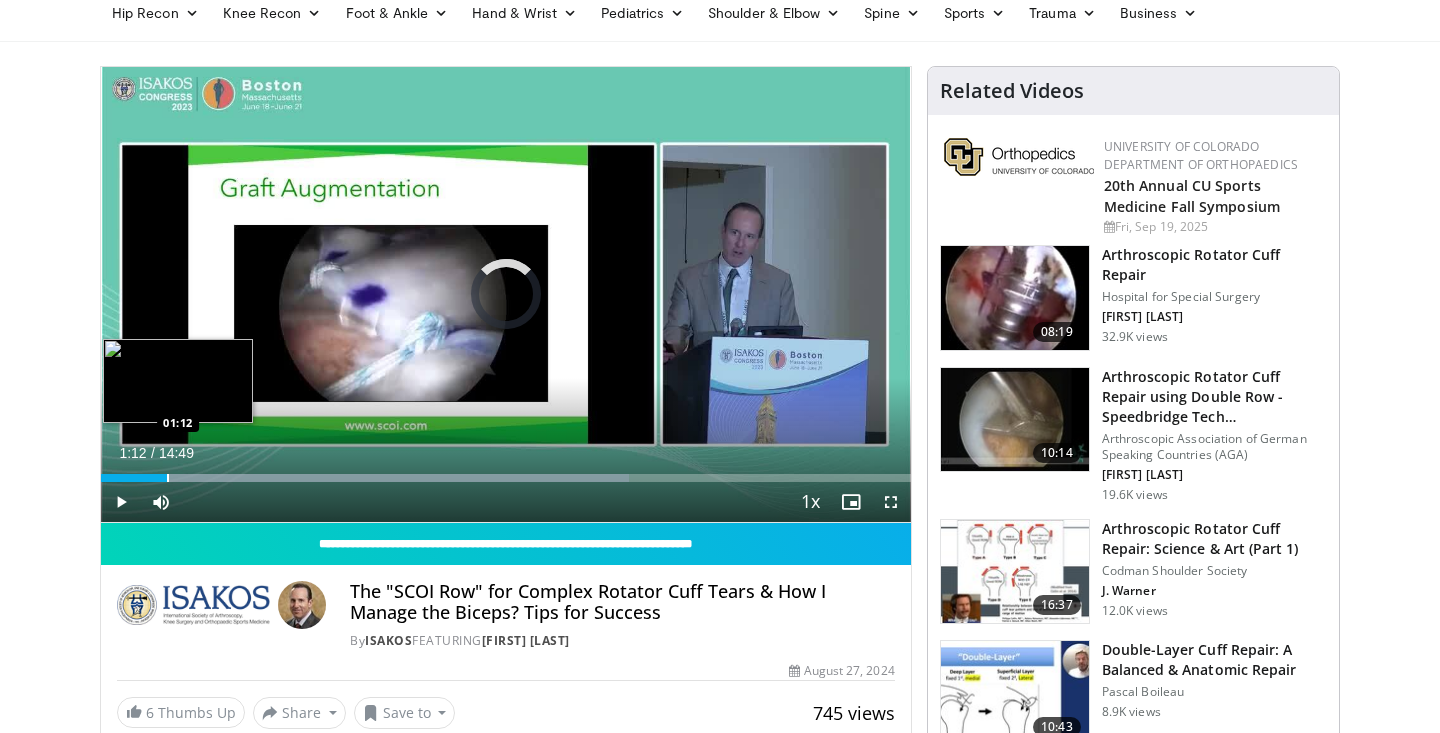 click at bounding box center (168, 478) 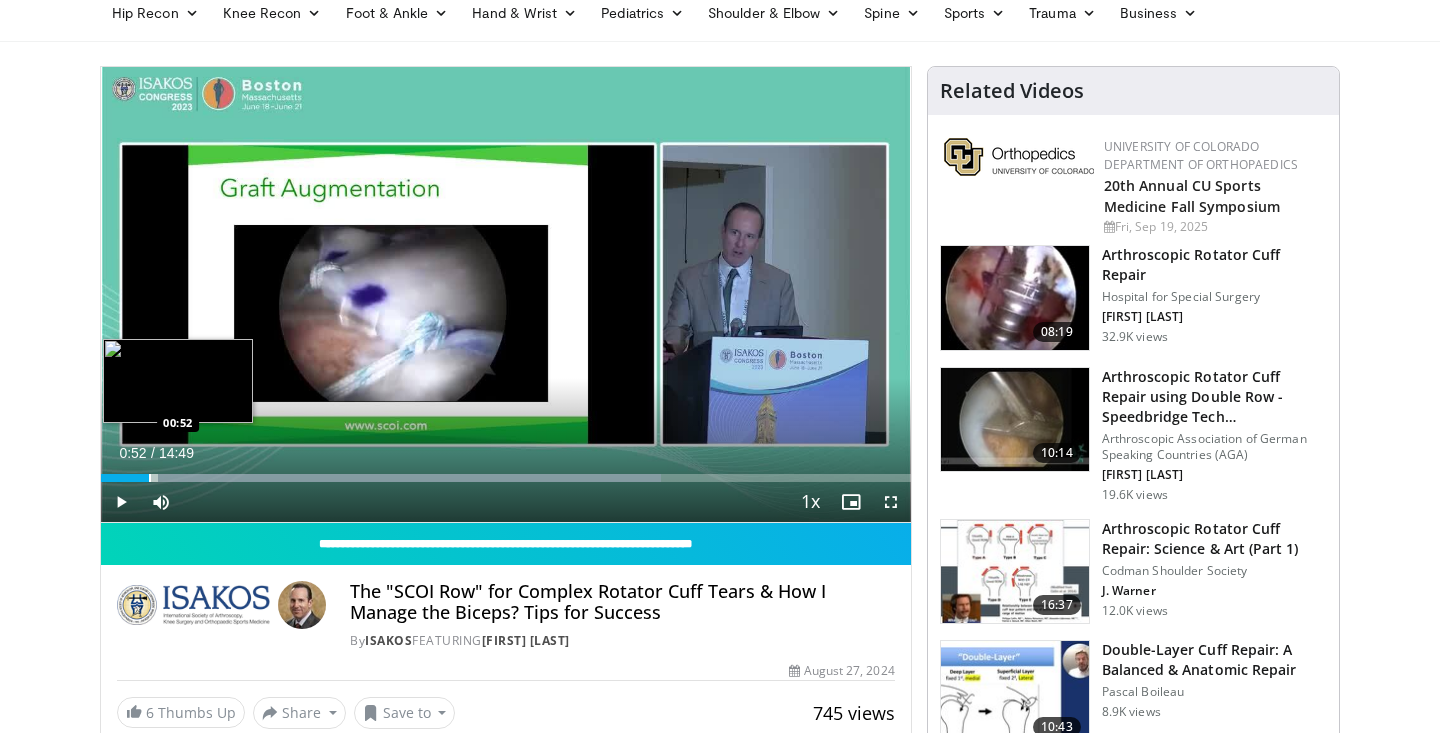 click at bounding box center (150, 478) 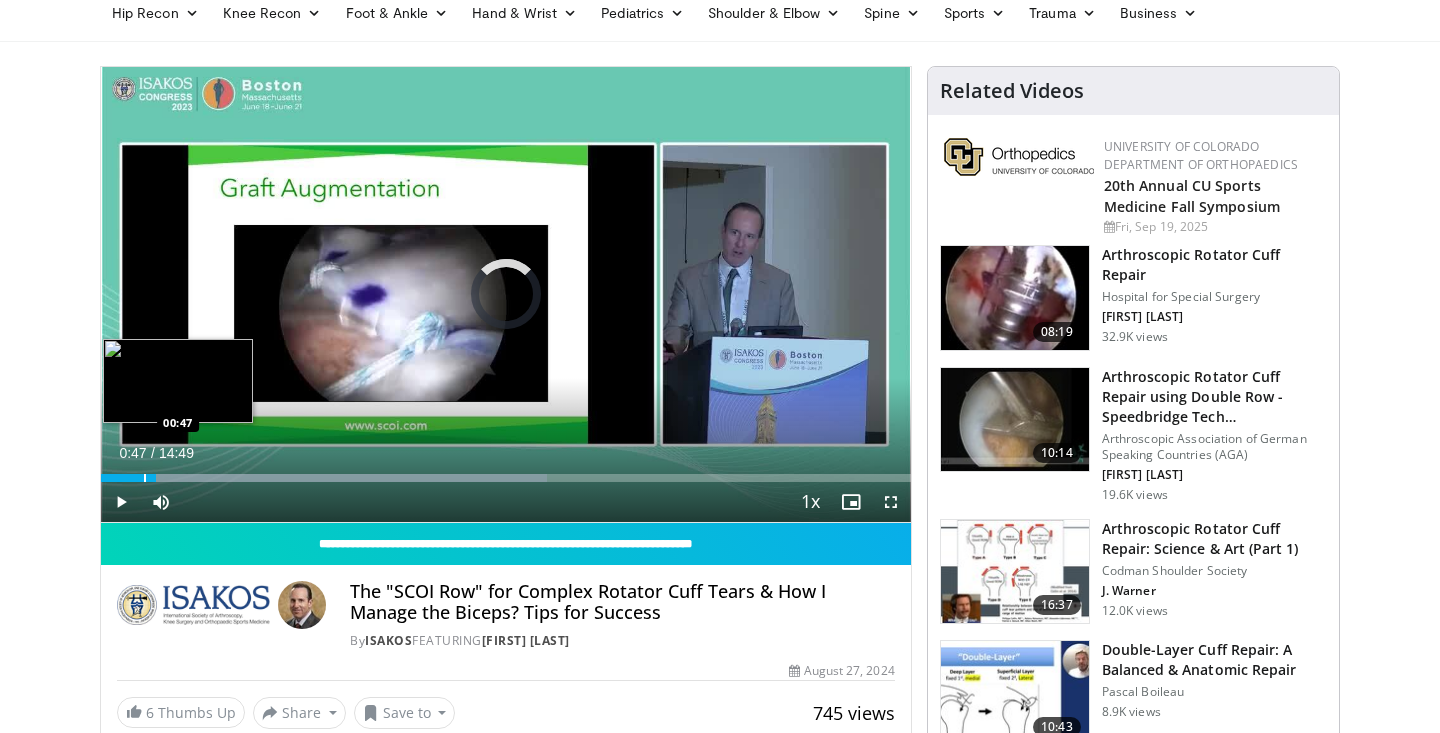 click at bounding box center [145, 478] 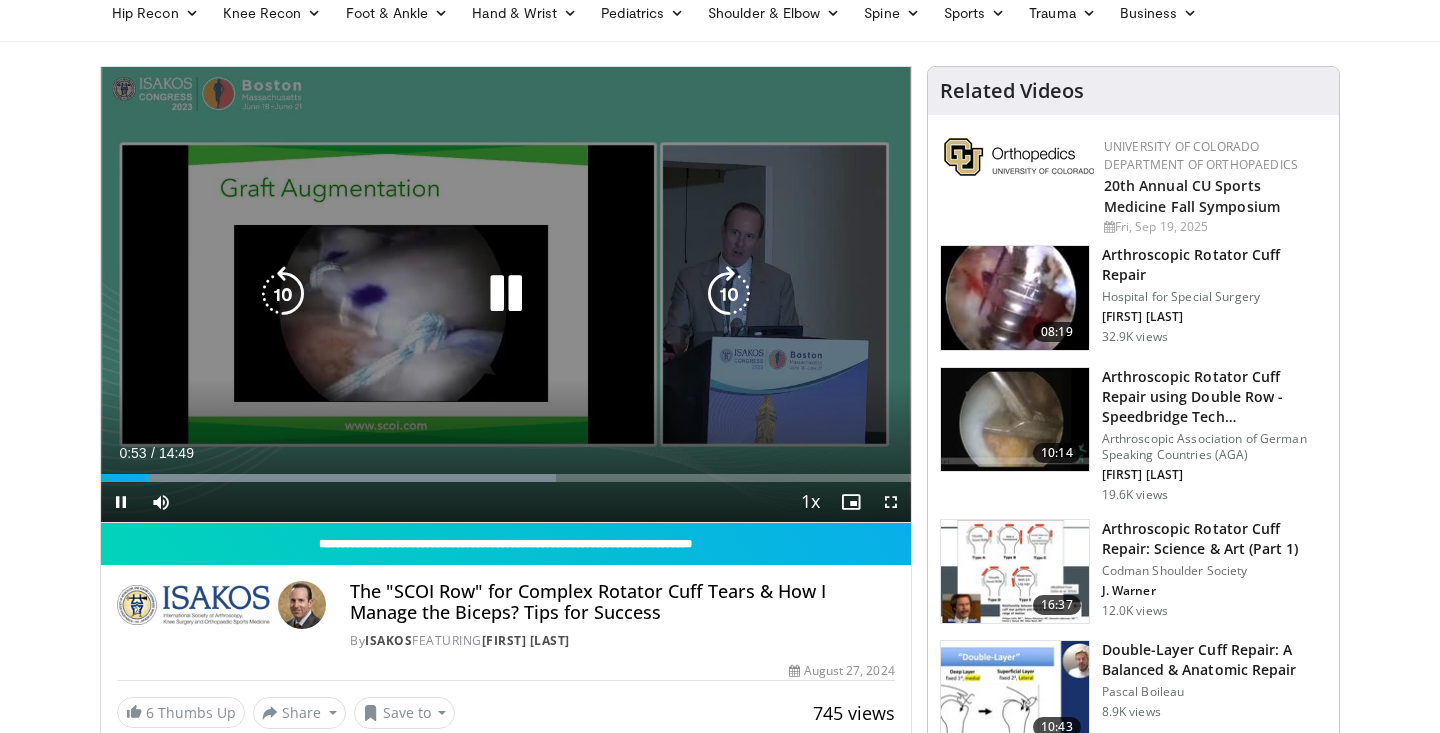 click at bounding box center [506, 294] 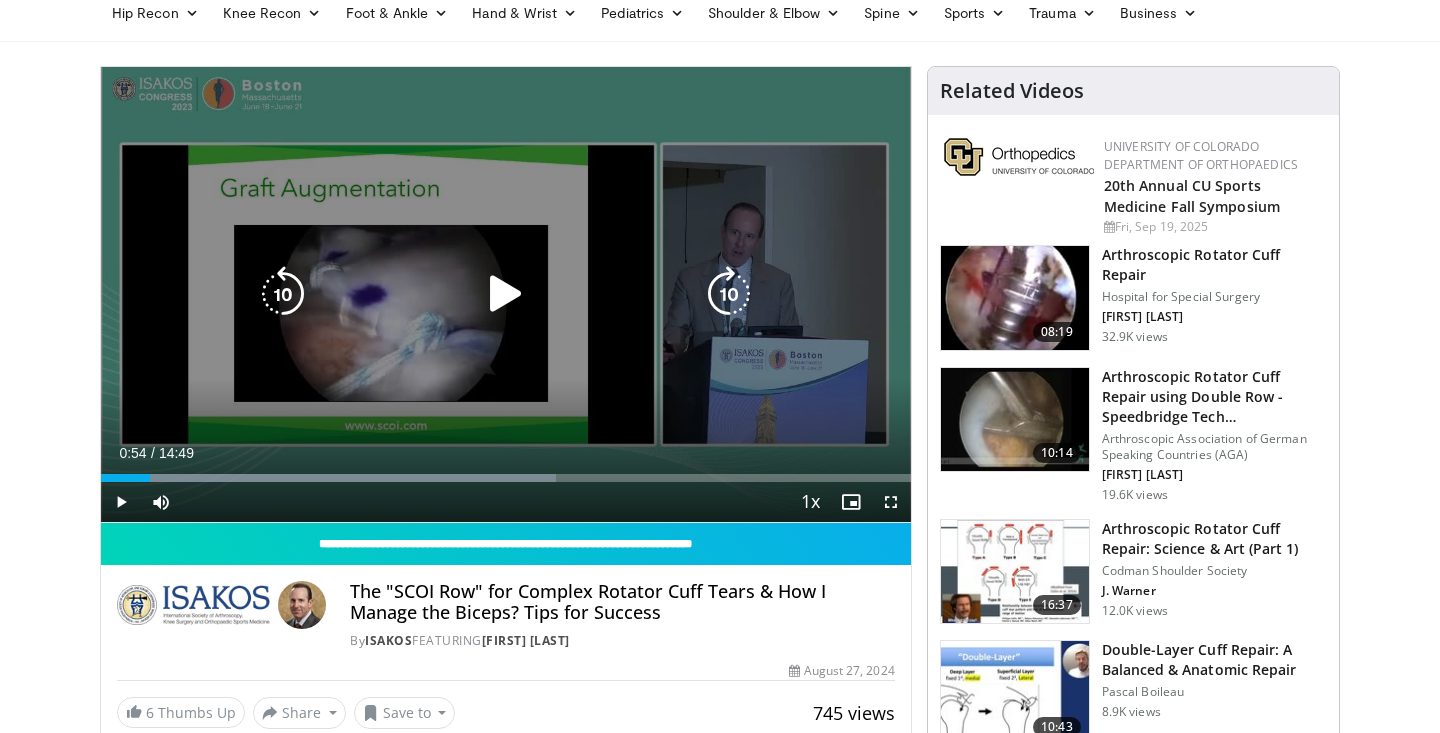 click at bounding box center [506, 294] 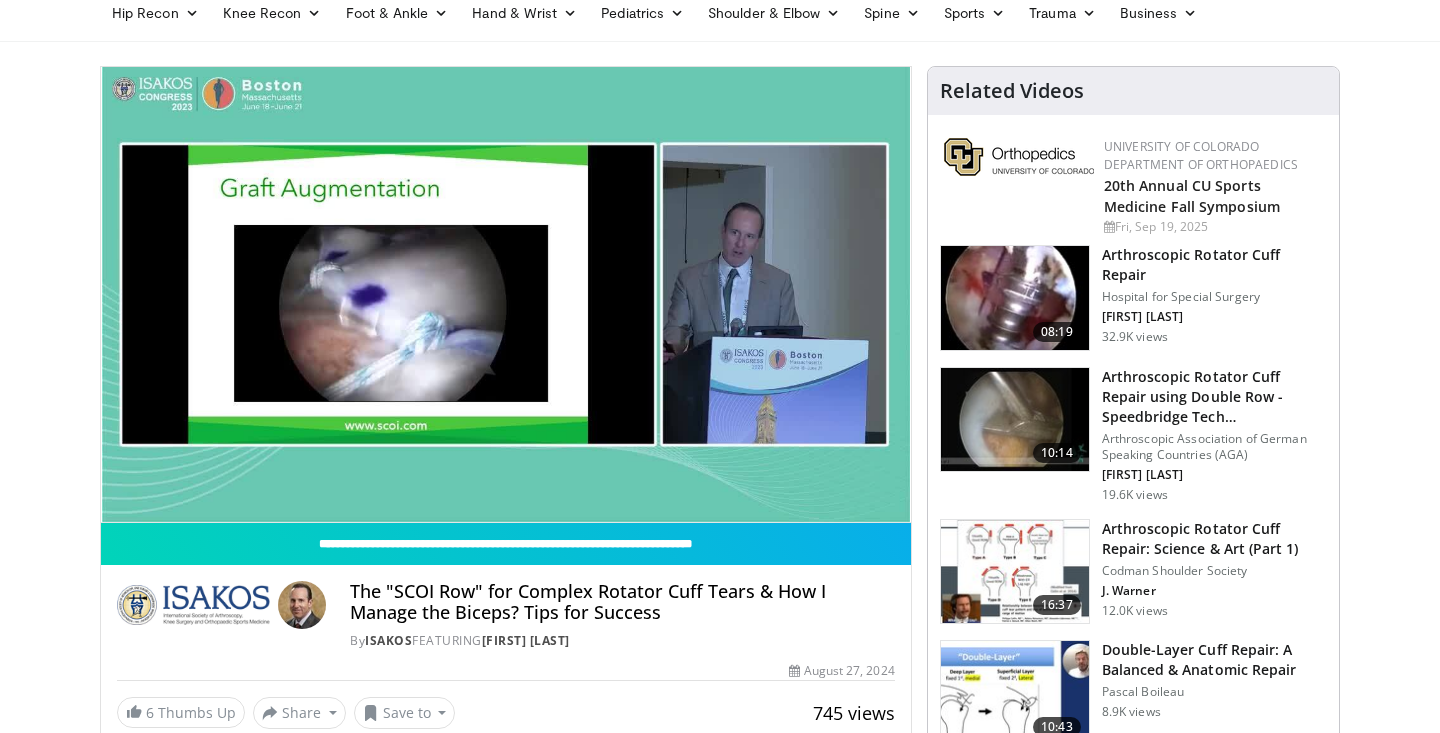 click on "Specialties
Adult & Family Medicine
Allergy, Asthma, Immunology
Anesthesiology
Cardiology
Dental
Dermatology
Endocrinology
Gastroenterology & Hepatology
General Surgery
Hematology & Oncology
Infectious Disease
Nephrology
Neurology
Neurosurgery
Obstetrics & Gynecology
Ophthalmology
Oral Maxillofacial
Orthopaedics
Otolaryngology
Pediatrics
Plastic Surgery
Podiatry
Psychiatry
Pulmonology
Radiation Oncology
Radiology
Rheumatology
Urology" at bounding box center (720, 1443) 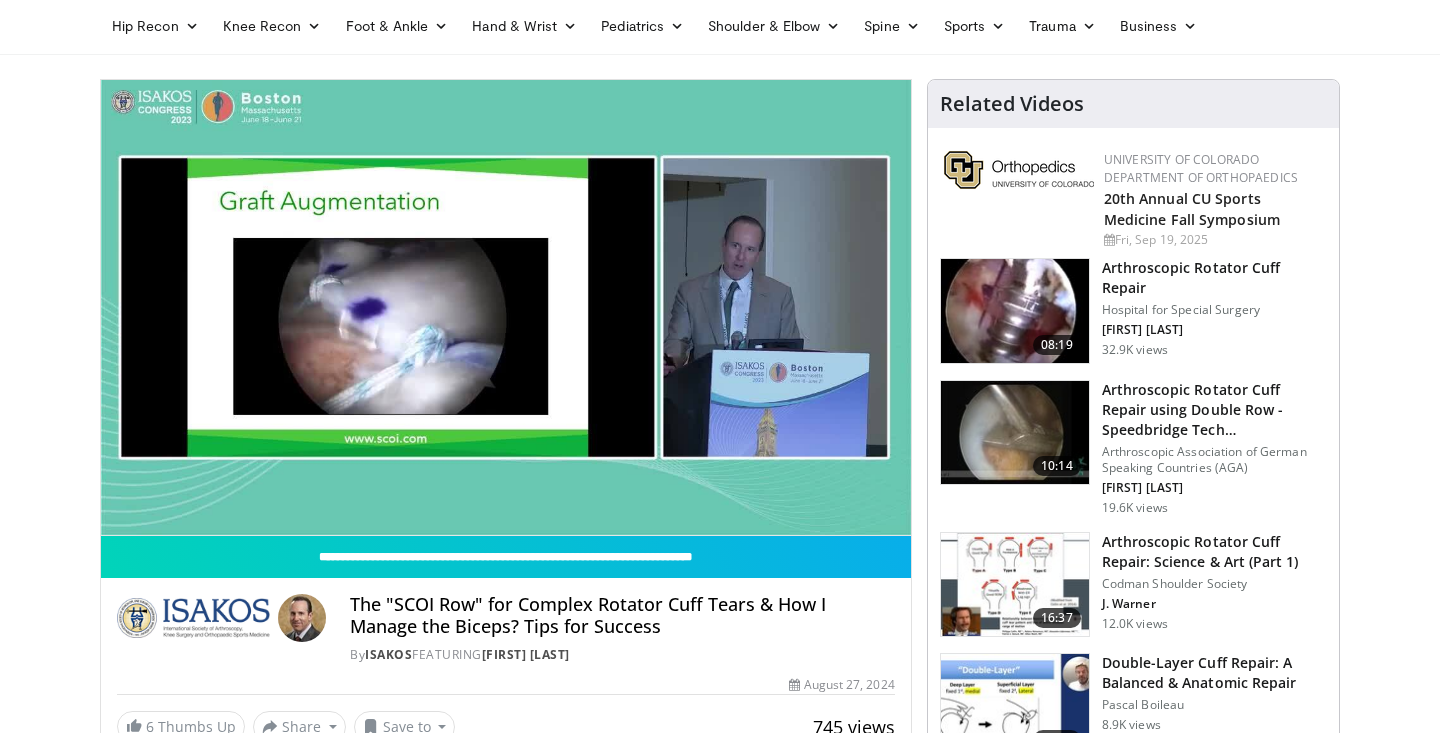 scroll, scrollTop: 68, scrollLeft: 0, axis: vertical 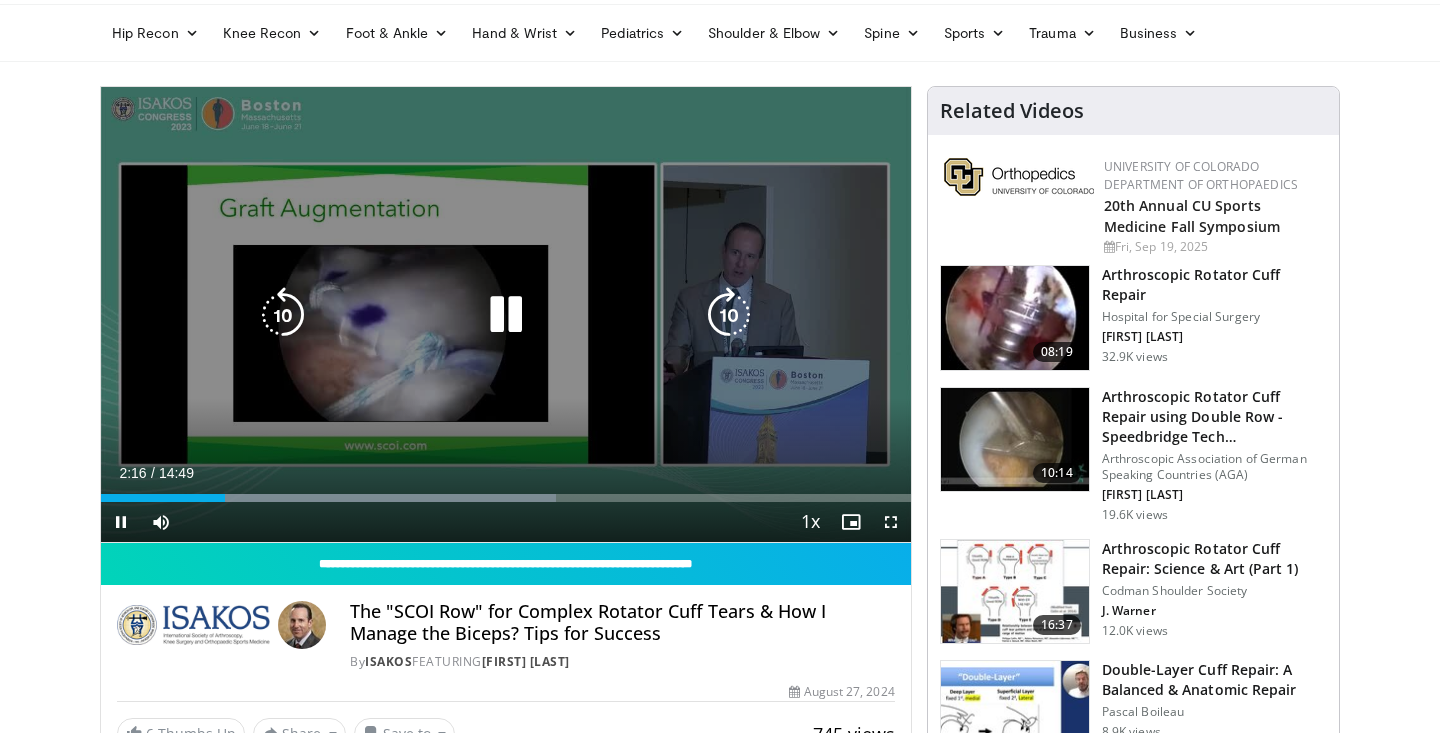 click at bounding box center [283, 315] 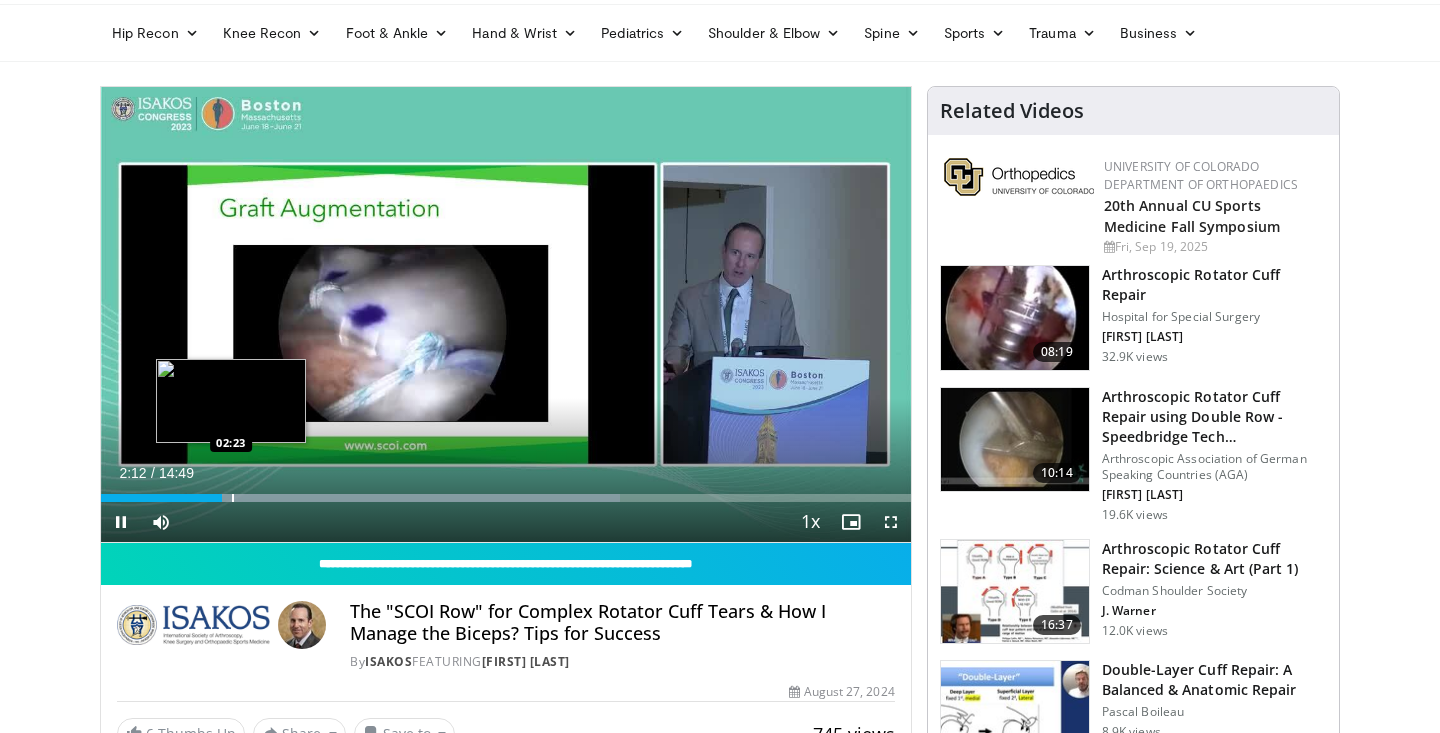 click at bounding box center [233, 498] 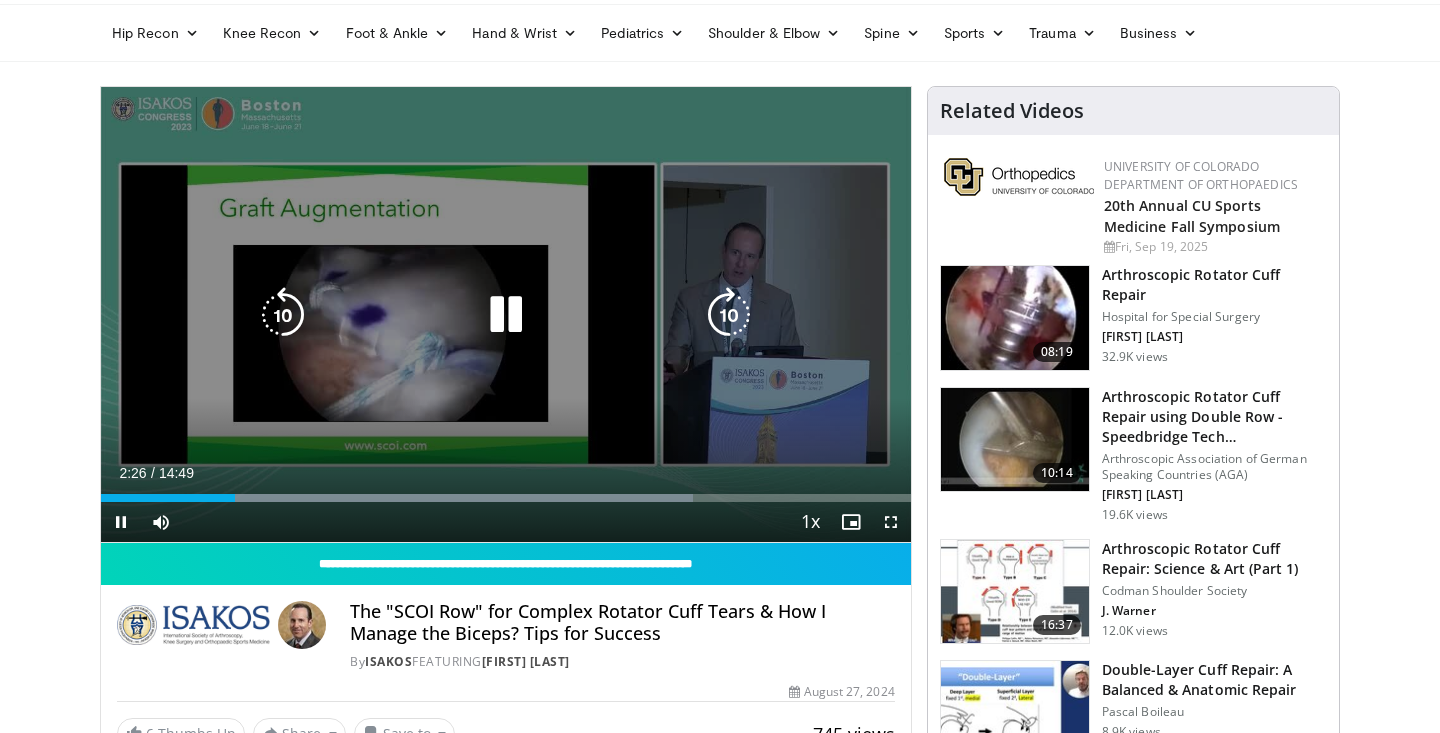 click at bounding box center [506, 315] 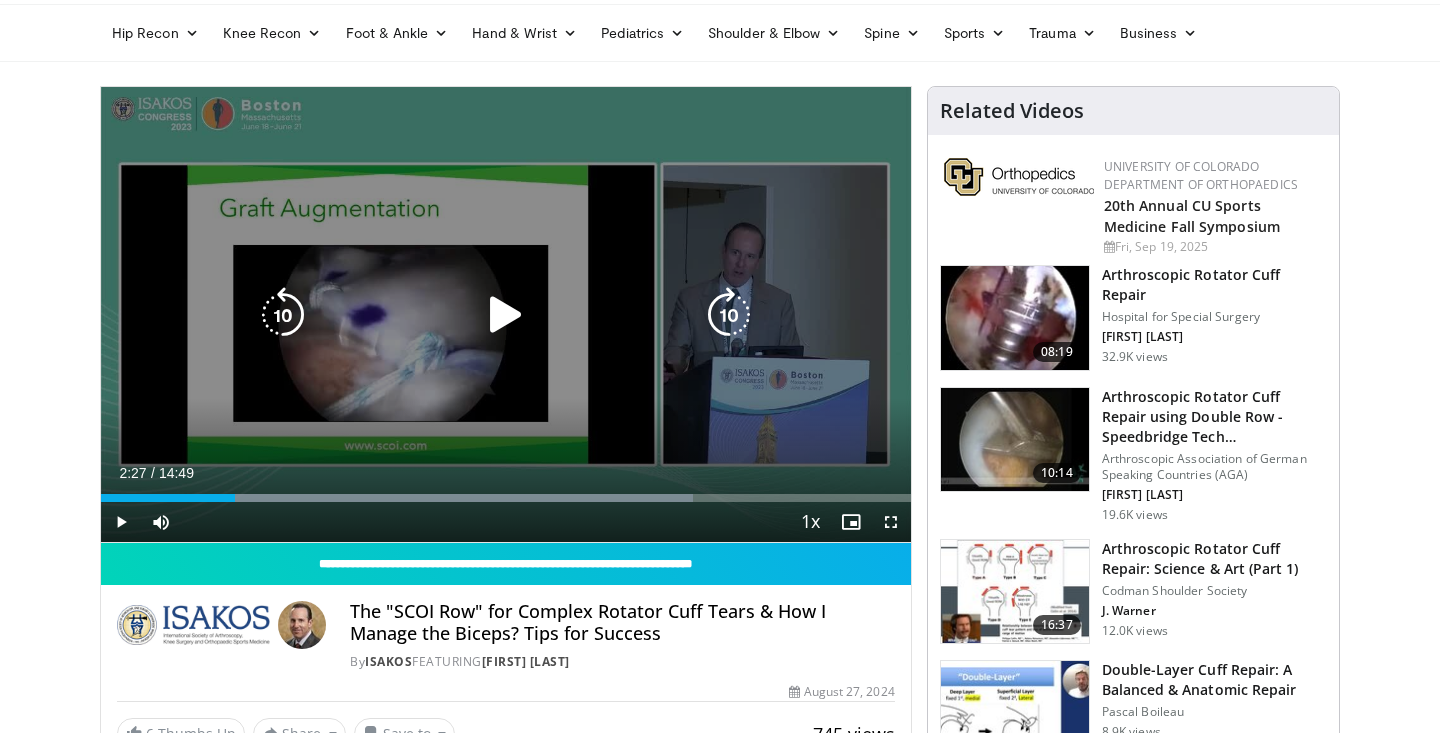 click at bounding box center (506, 315) 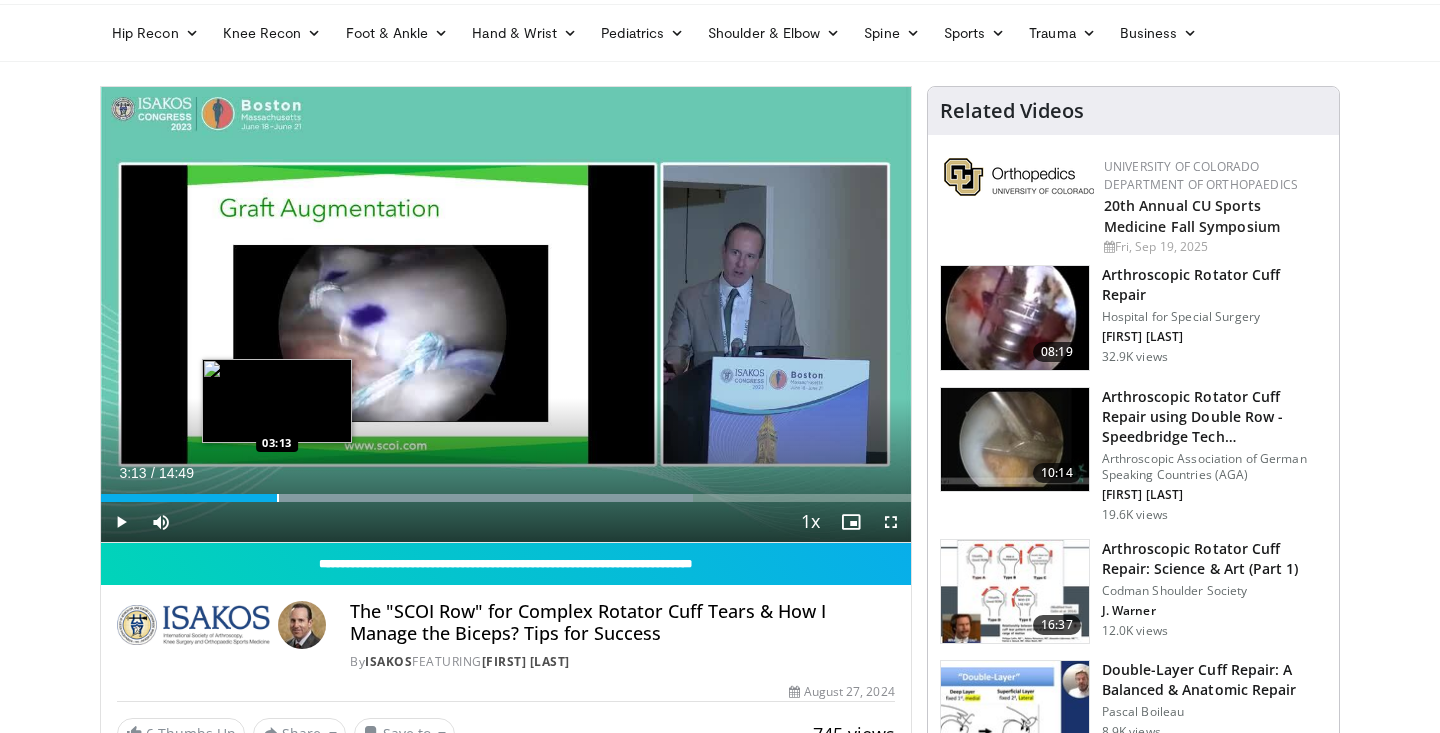 click at bounding box center (278, 498) 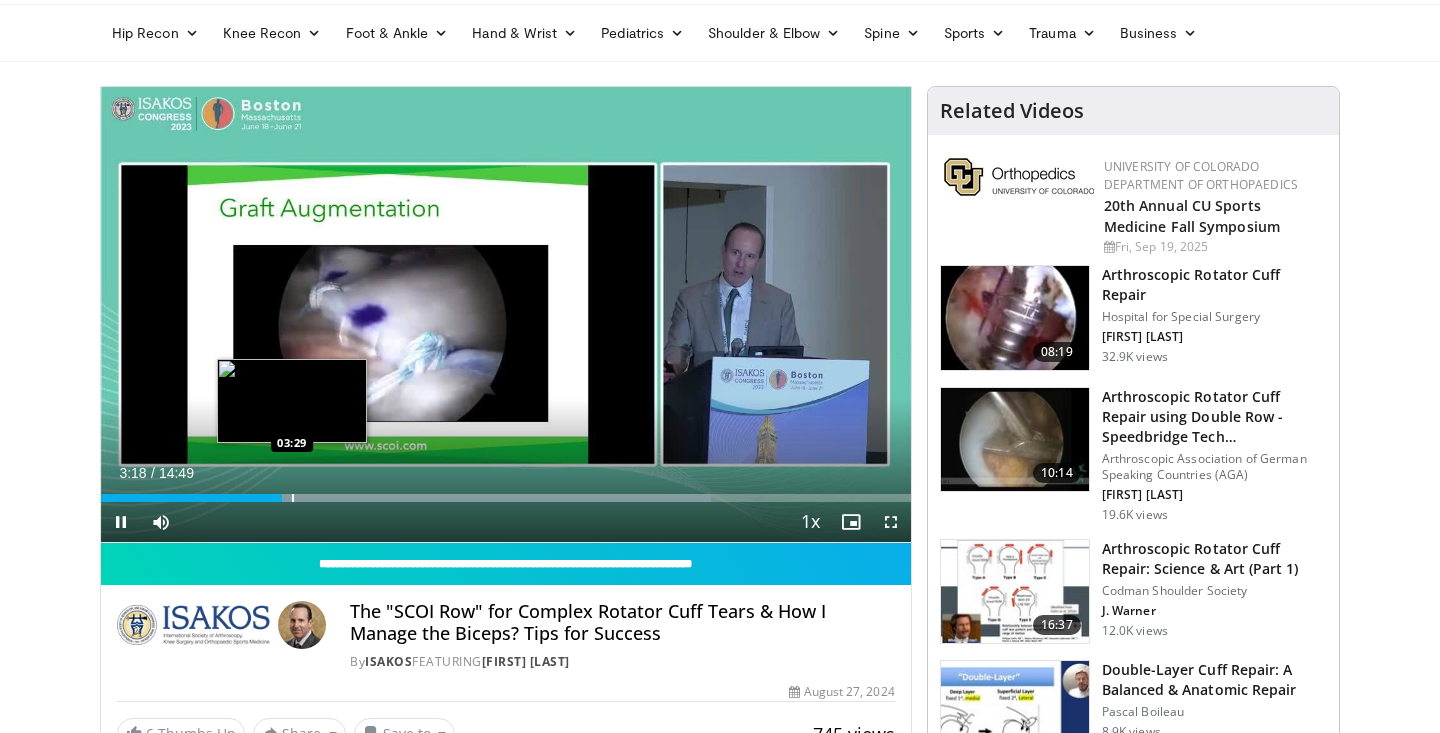 click at bounding box center (457, 498) 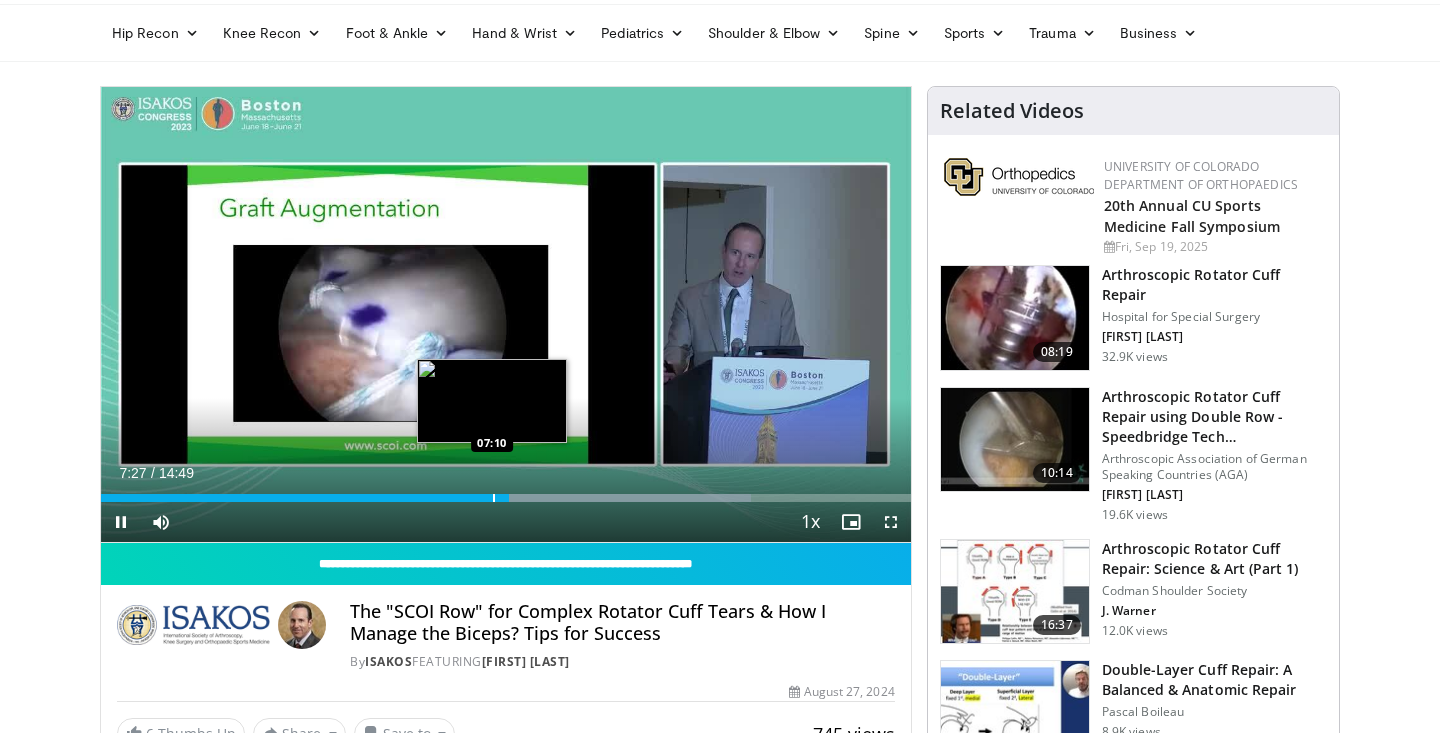 click at bounding box center (494, 498) 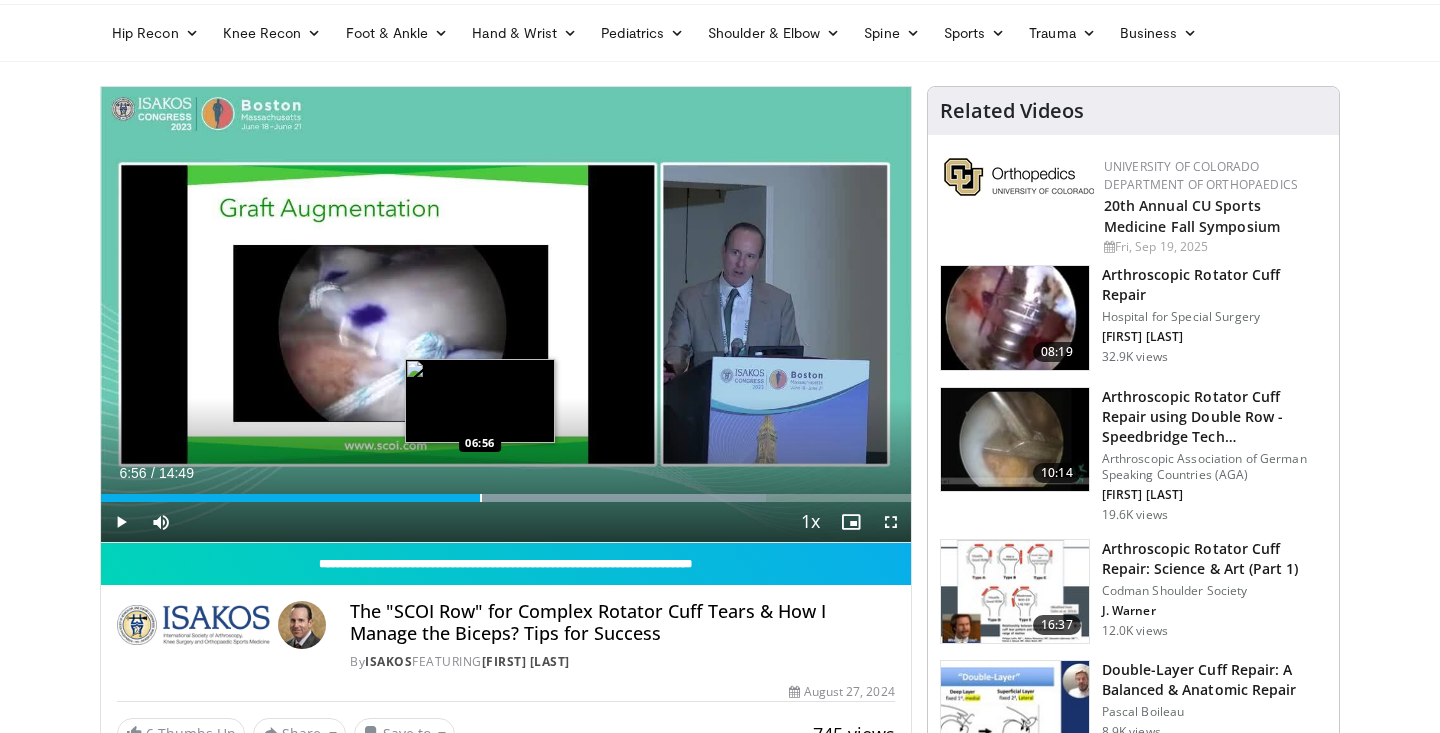 click at bounding box center (481, 498) 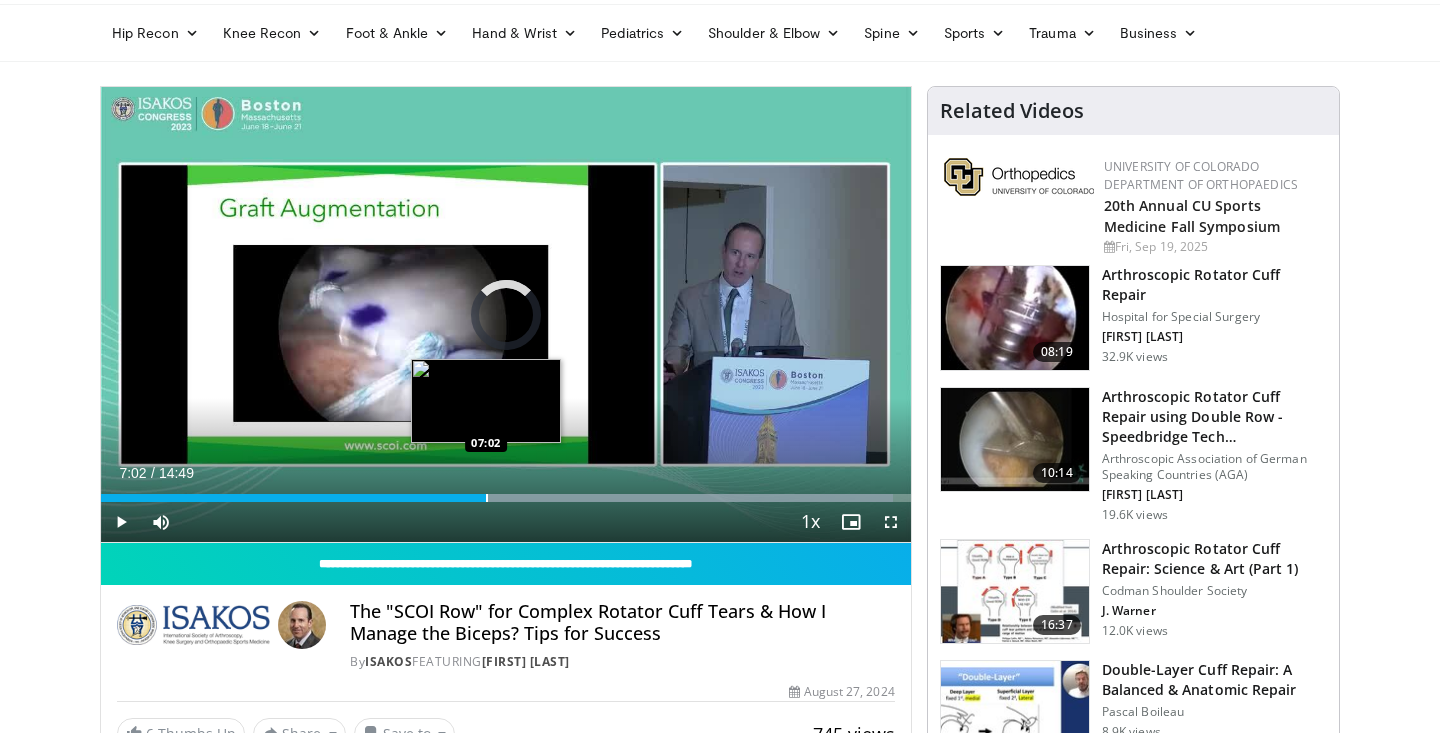 click at bounding box center [487, 498] 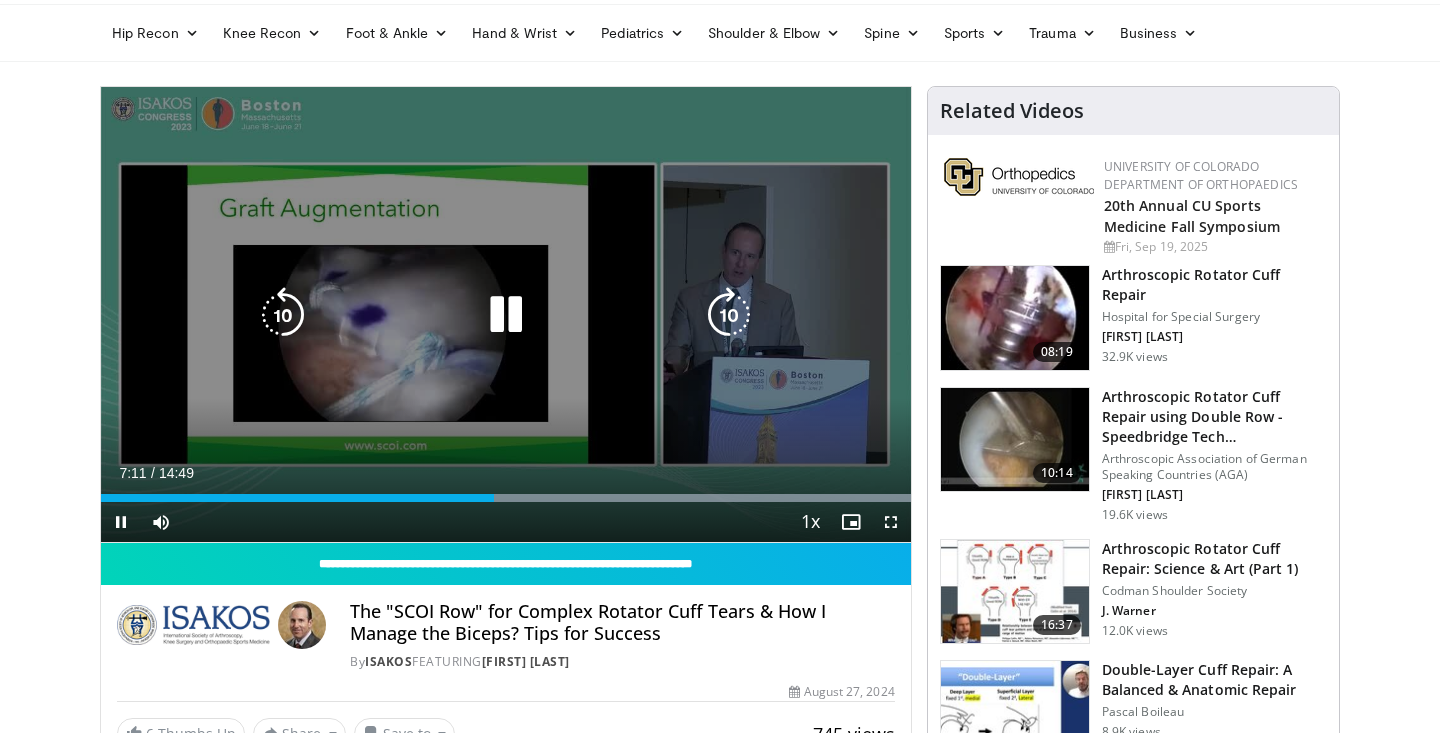 click at bounding box center (283, 315) 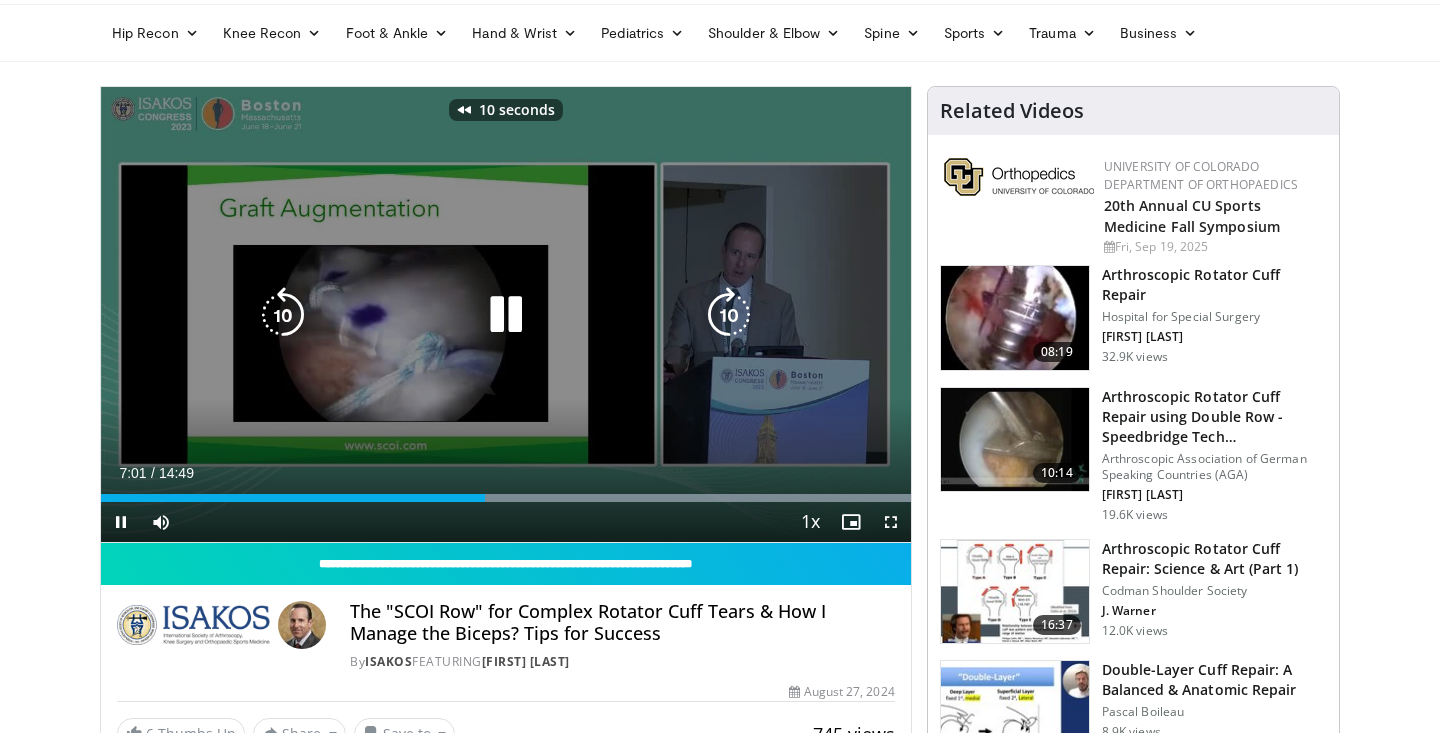 click on "10 seconds
Tap to unmute" at bounding box center [506, 314] 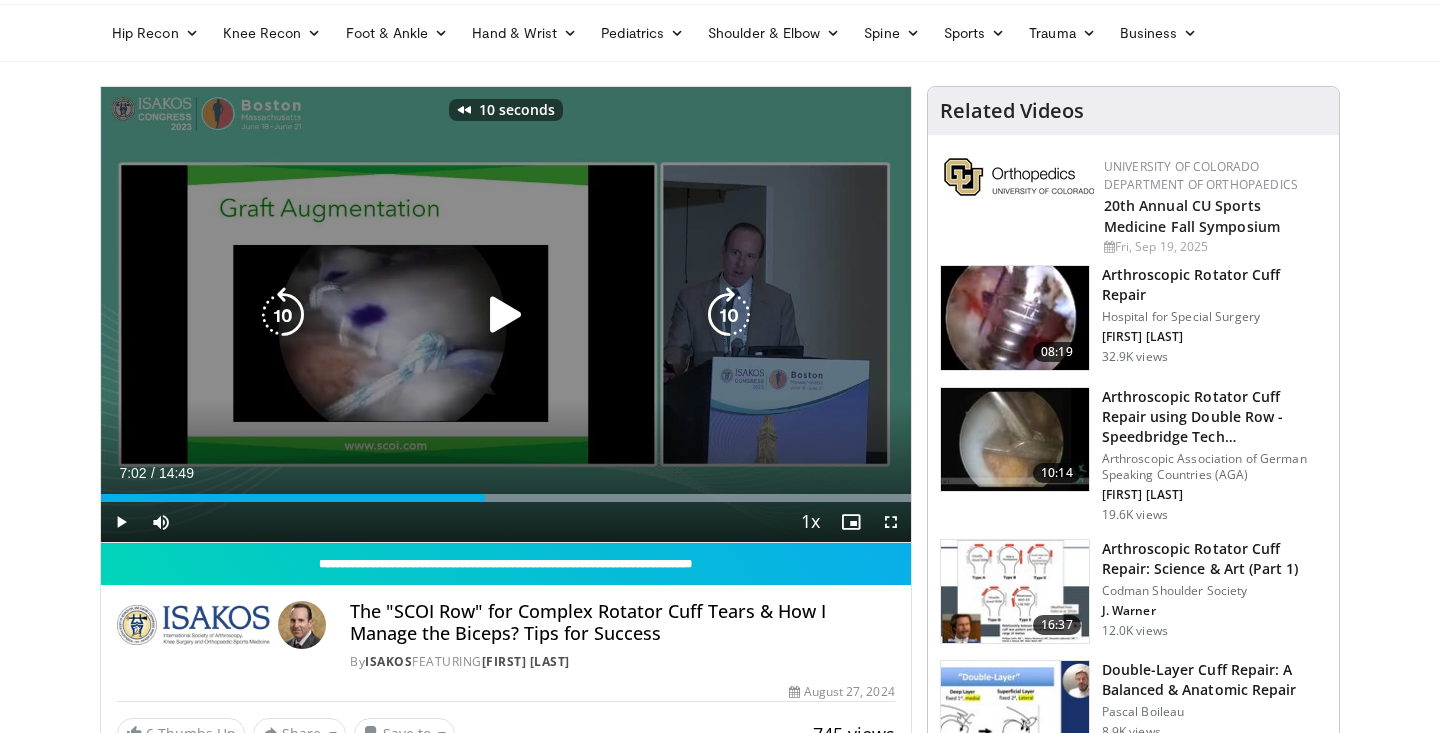 click on "10 seconds
Tap to unmute" at bounding box center [506, 314] 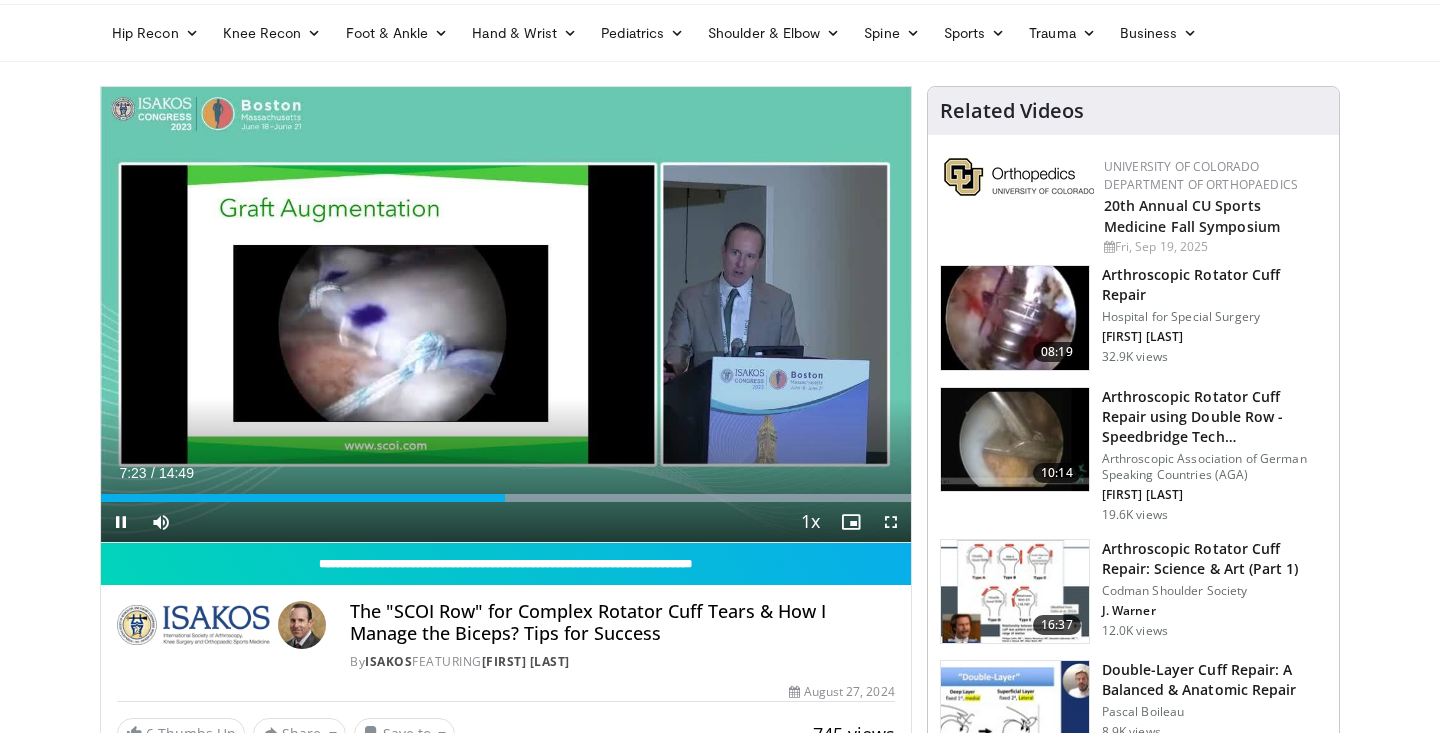 click on "Current Time  7:23 / Duration  14:49 Pause Skip Backward Skip Forward Mute 0% Loaded :  99.99% 07:24 08:09 Stream Type  LIVE Seek to live, currently behind live LIVE   1x Playback Rate 0.5x 0.75x 1x , selected 1.25x 1.5x 1.75x 2x Chapters Chapters Descriptions descriptions off , selected Captions captions off , selected Audio Track en (Main) , selected Fullscreen Enable picture-in-picture mode" at bounding box center [506, 522] 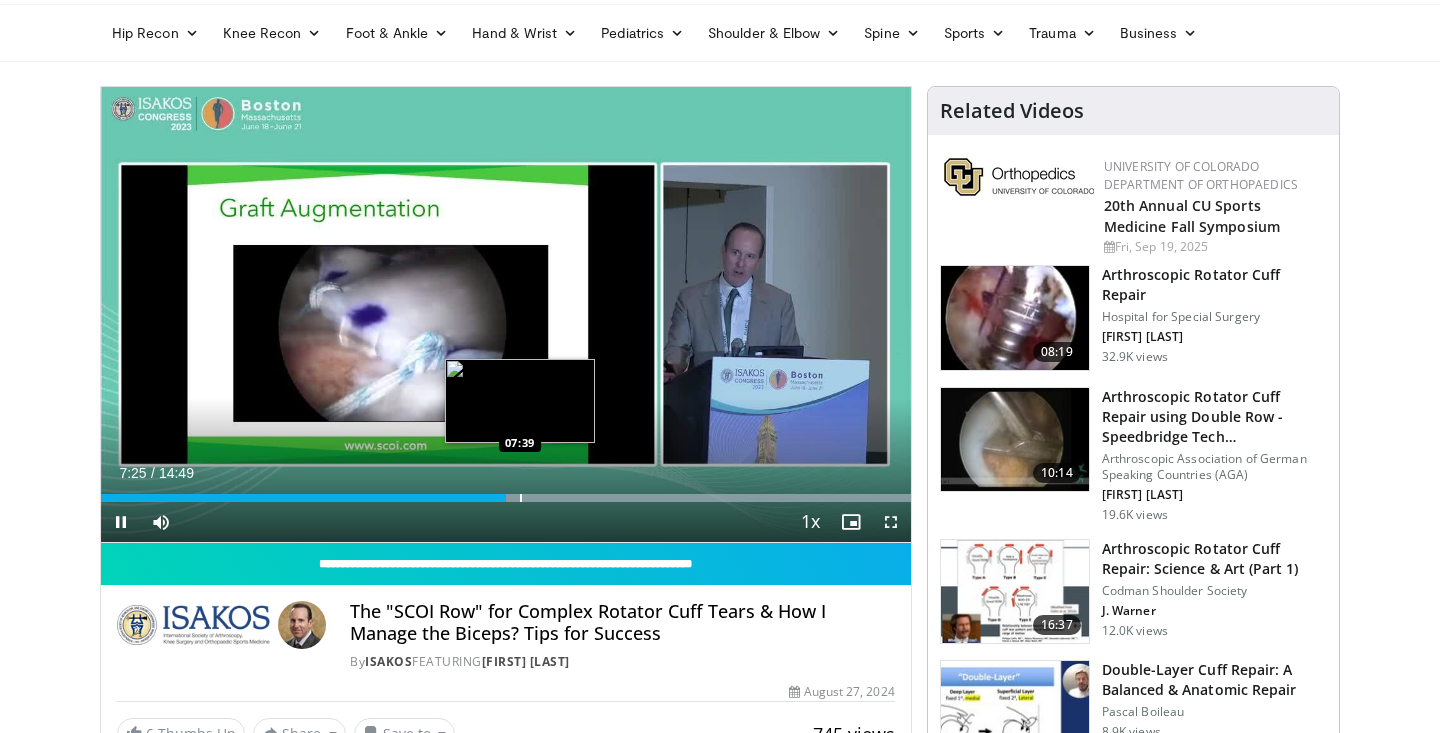 click on "Loaded :  99.99% 07:25 07:39" at bounding box center [506, 492] 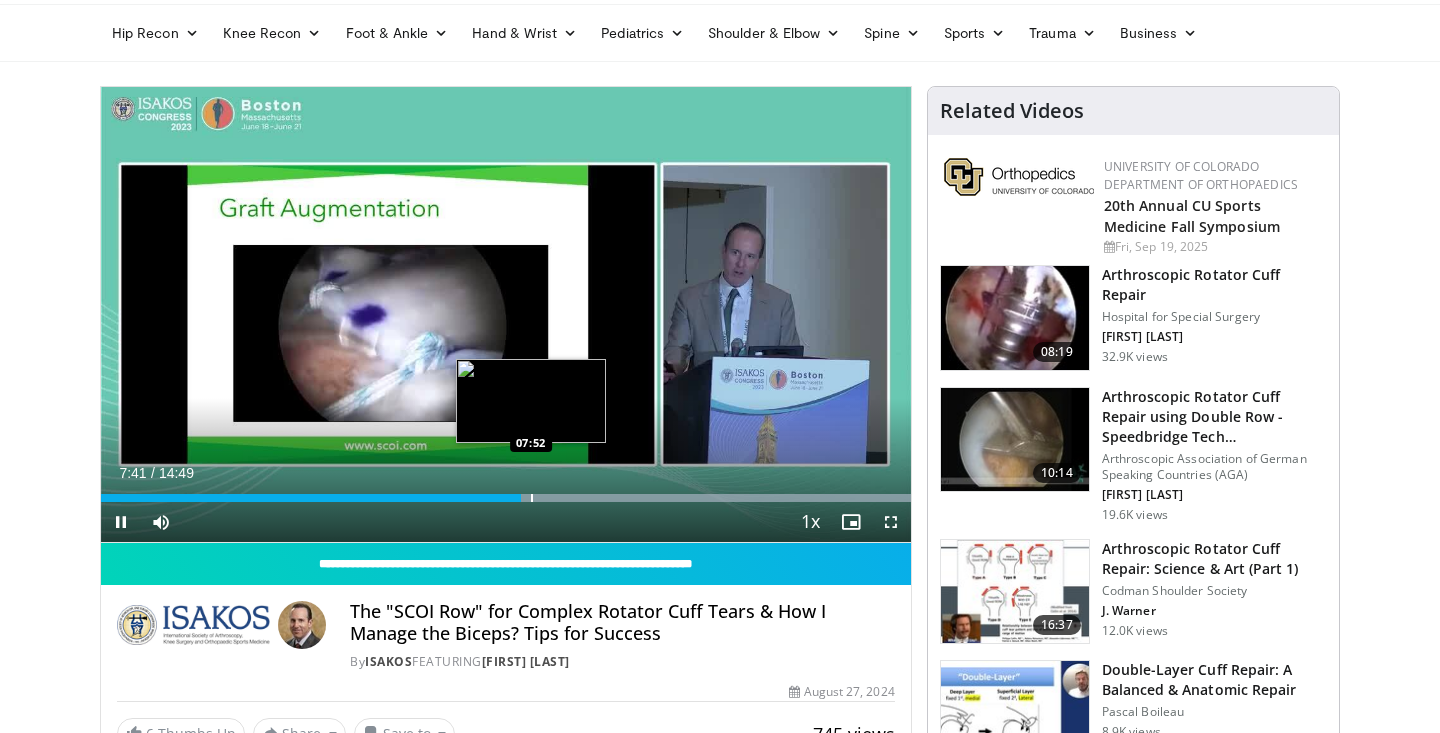 click at bounding box center [532, 498] 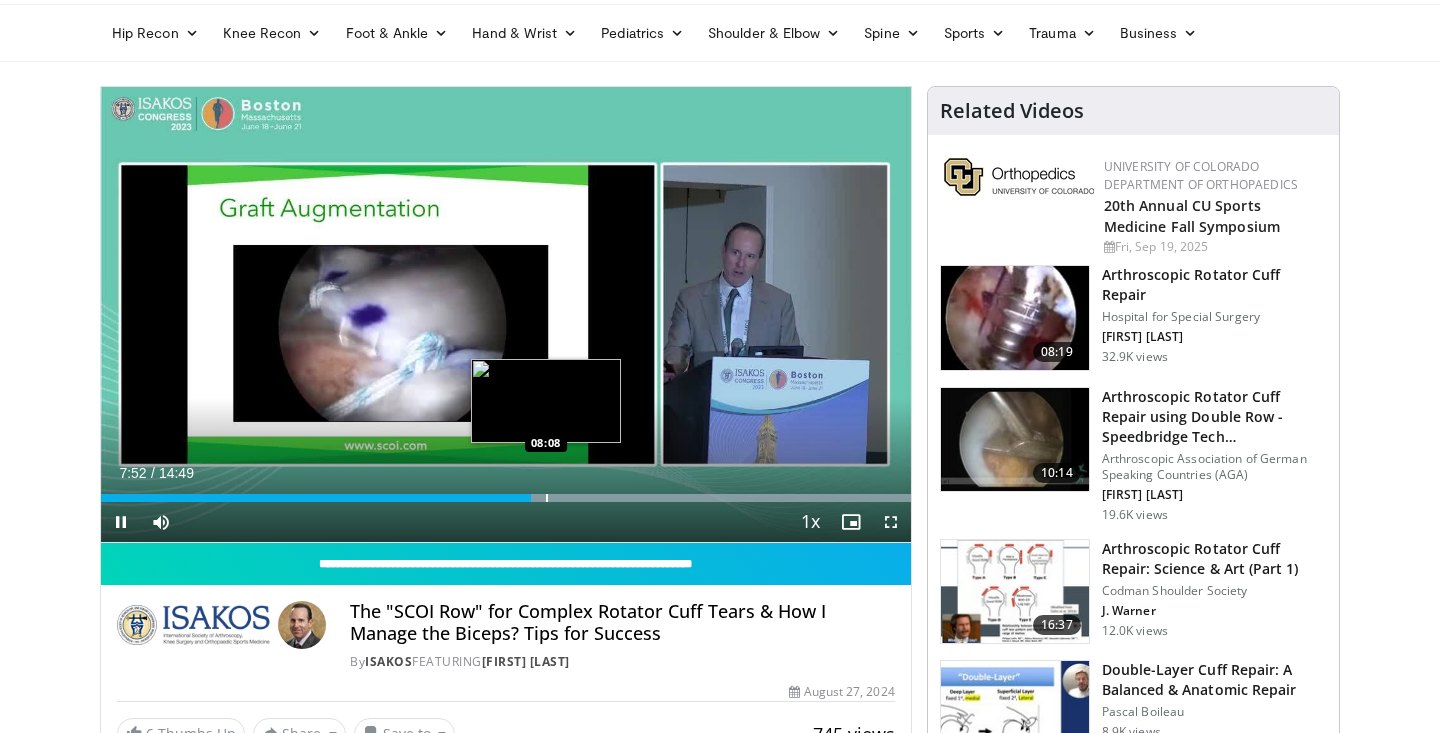 click at bounding box center (547, 498) 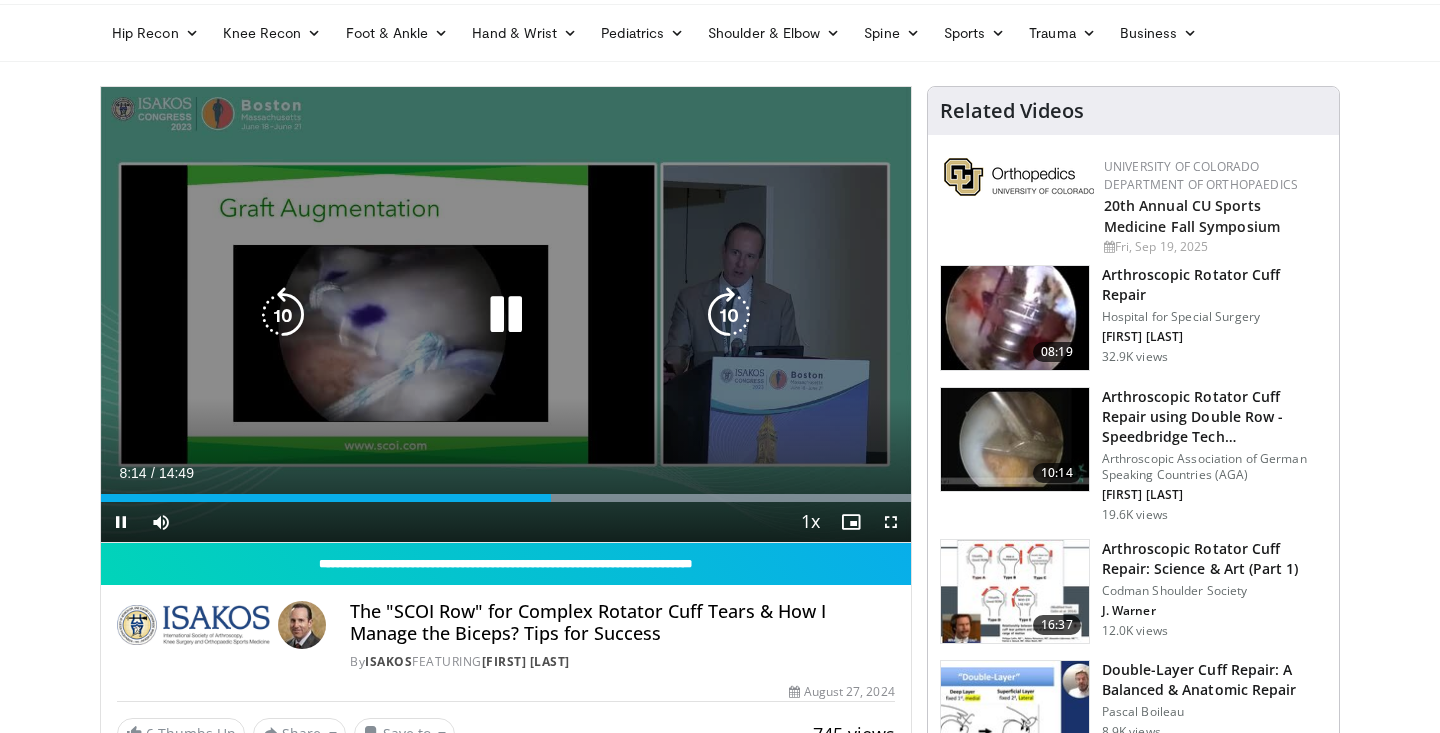 click at bounding box center [283, 315] 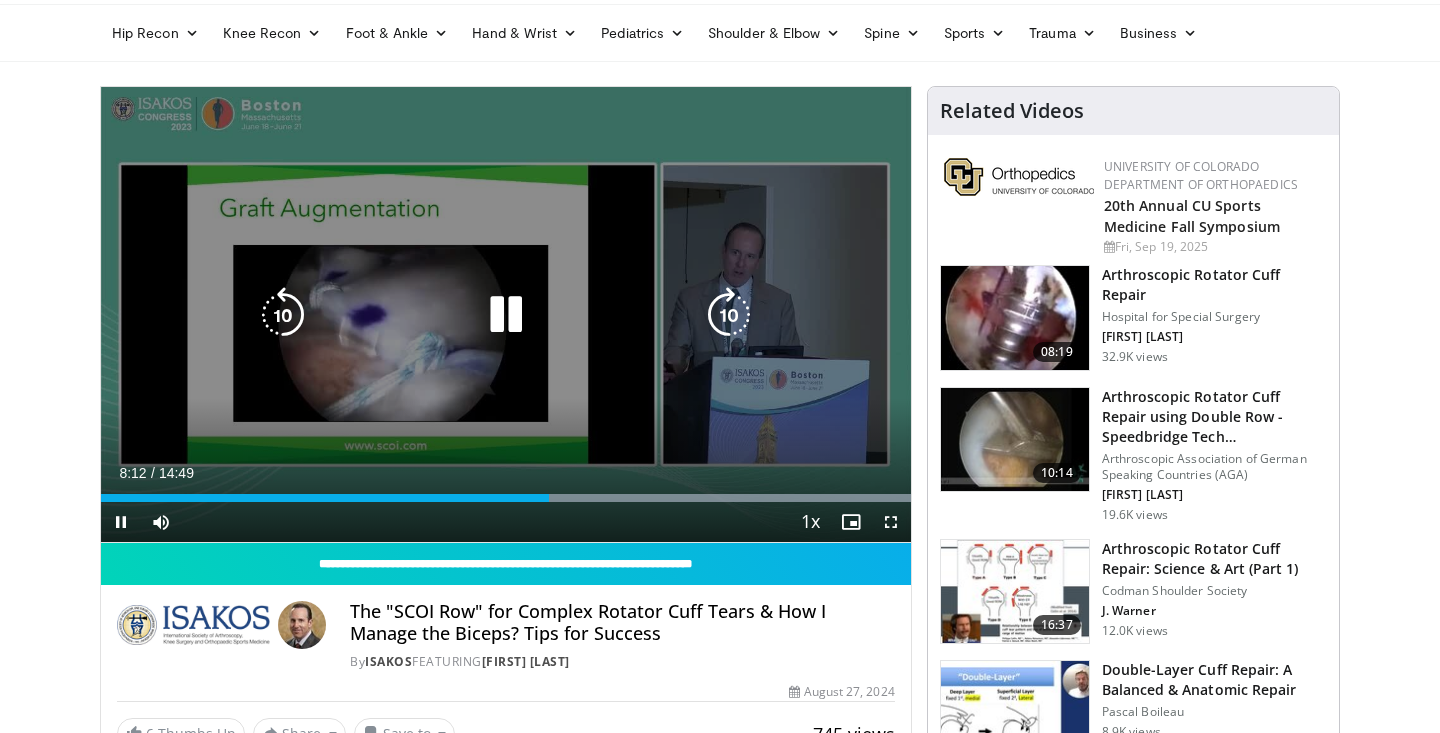 click at bounding box center (506, 315) 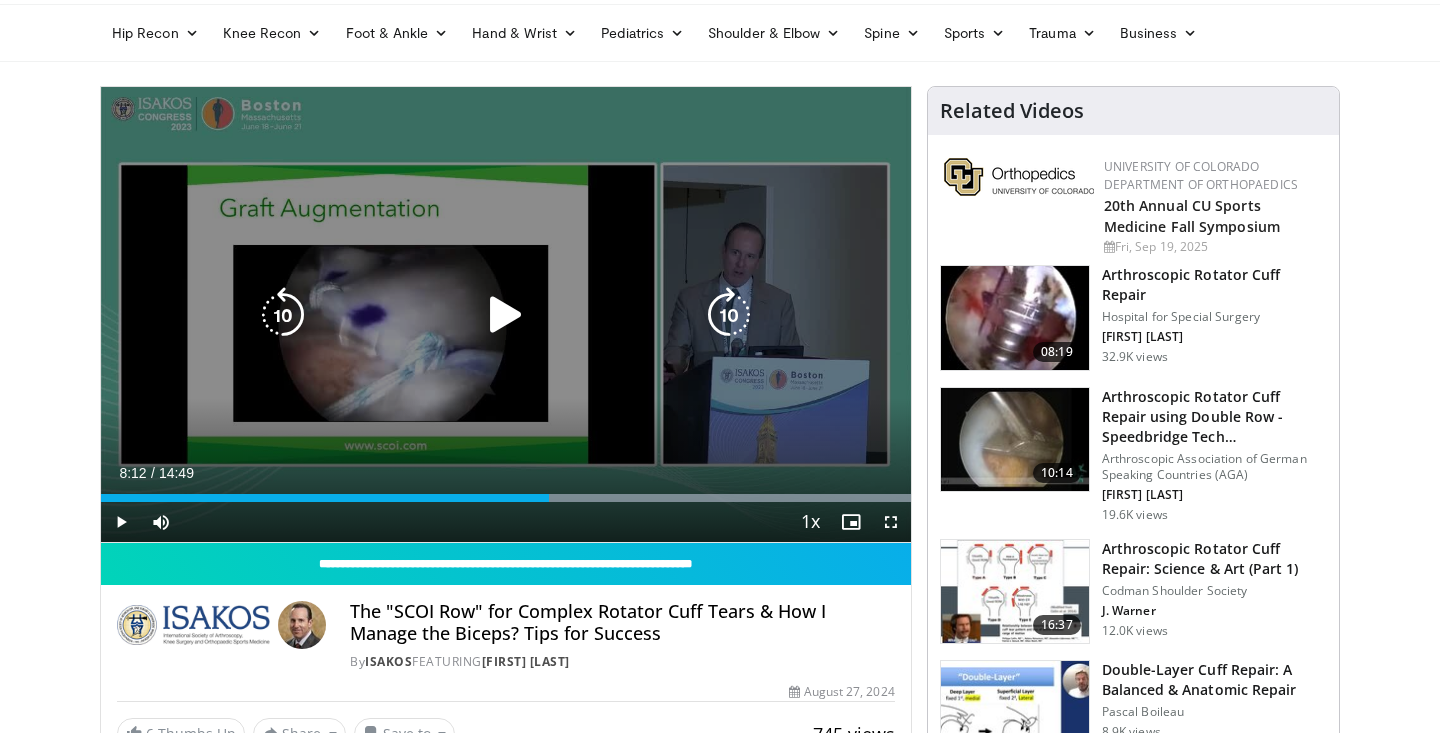 click at bounding box center [506, 315] 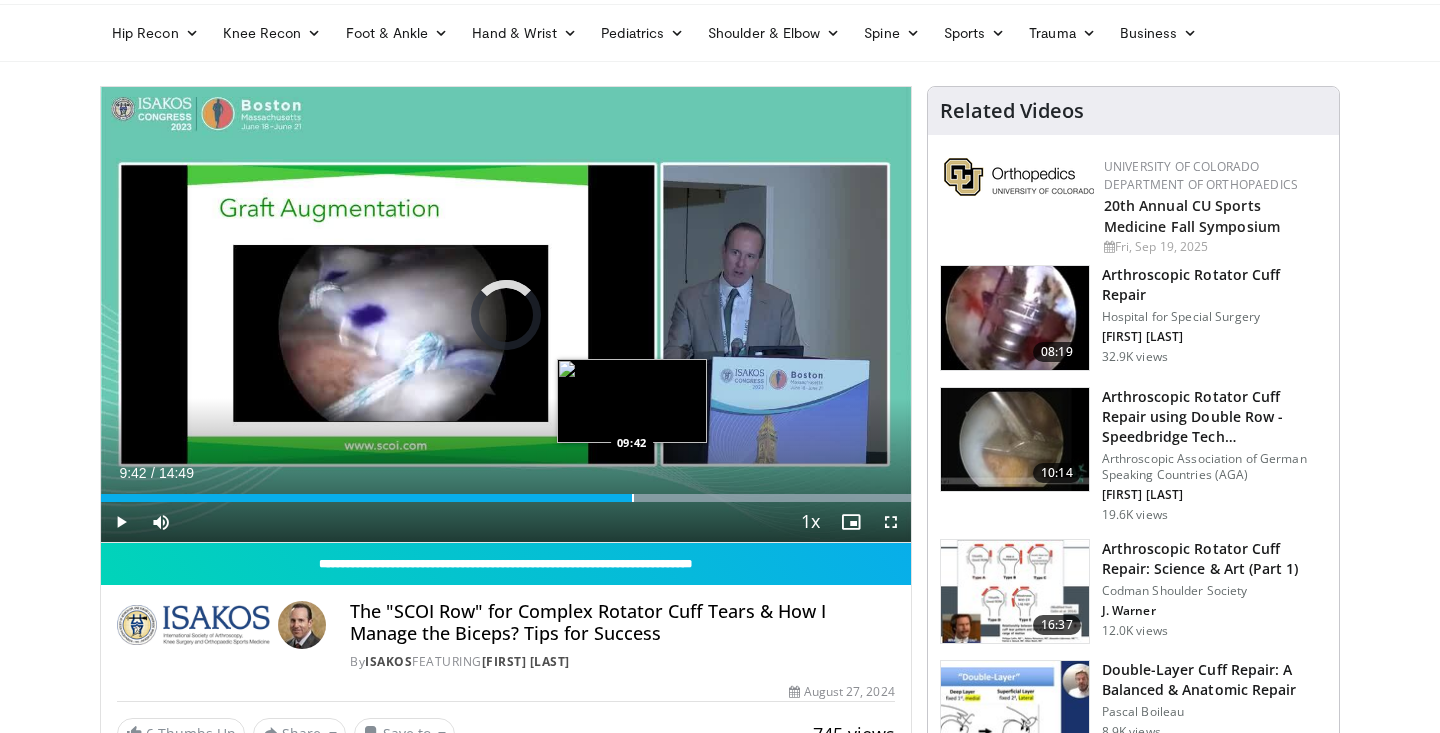 click at bounding box center [633, 498] 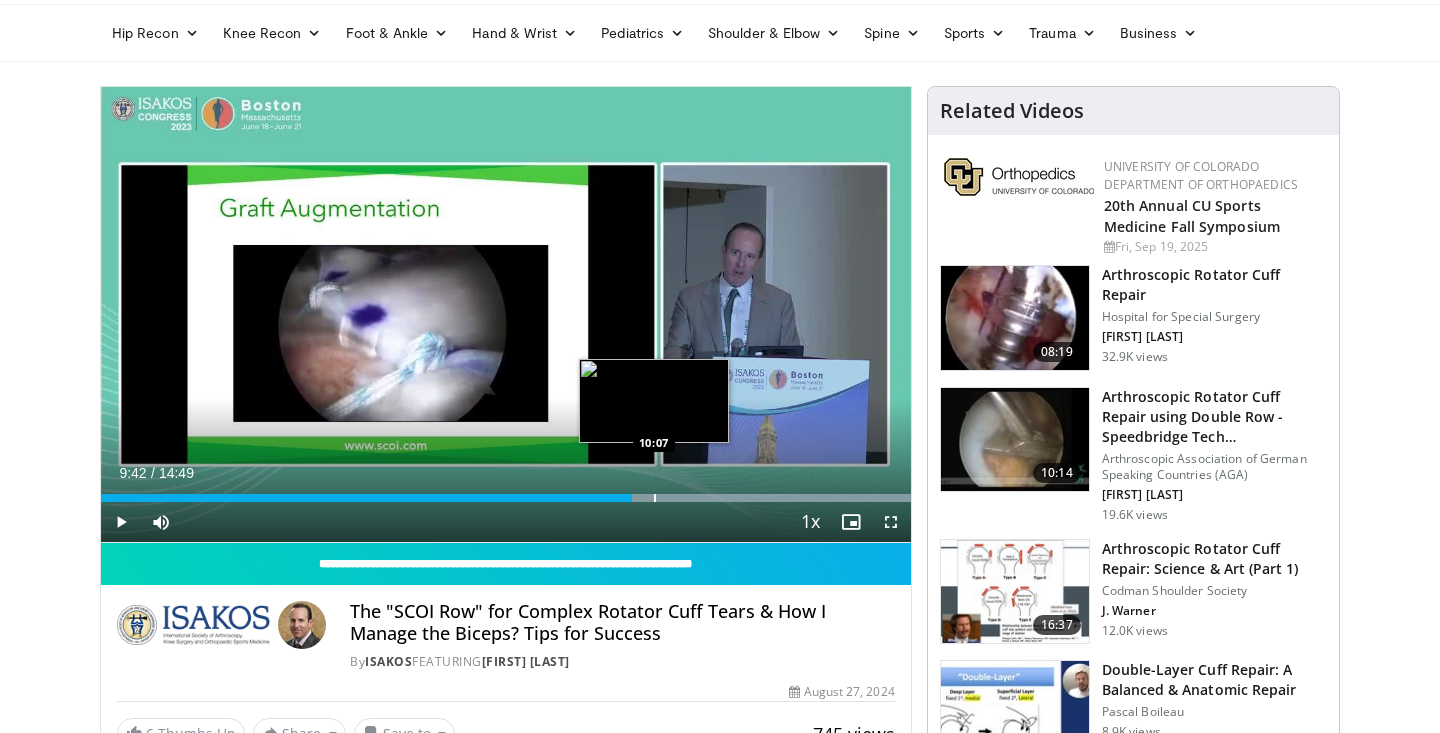 click at bounding box center [655, 498] 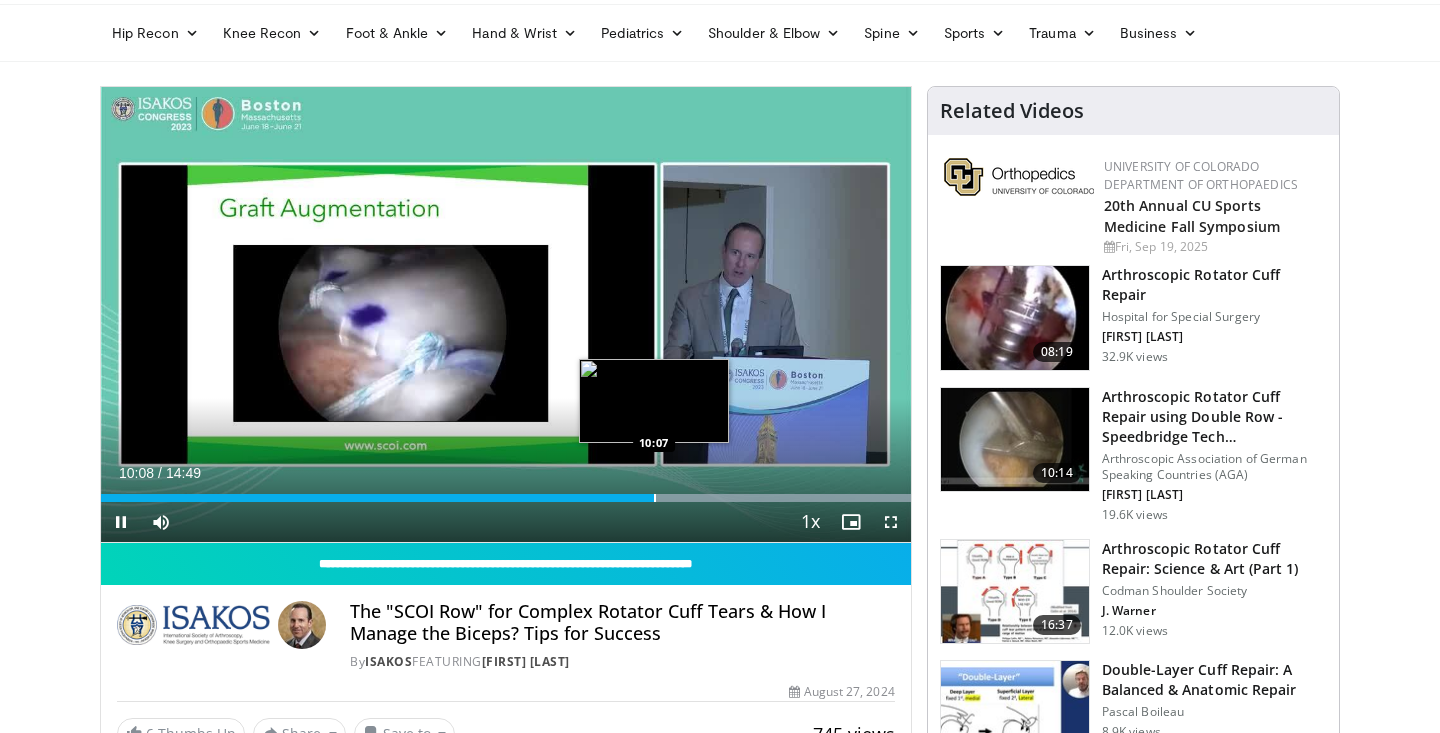 click at bounding box center [655, 498] 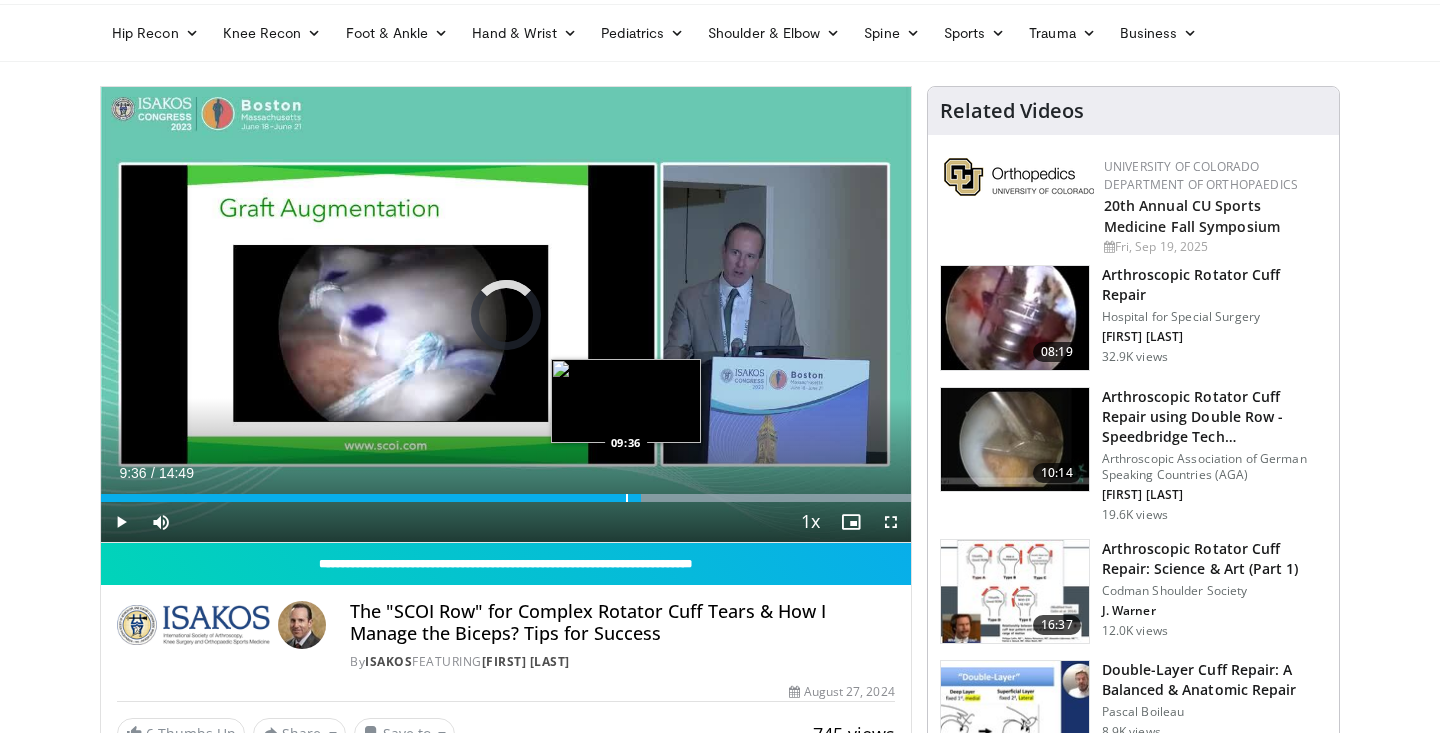 click at bounding box center (627, 498) 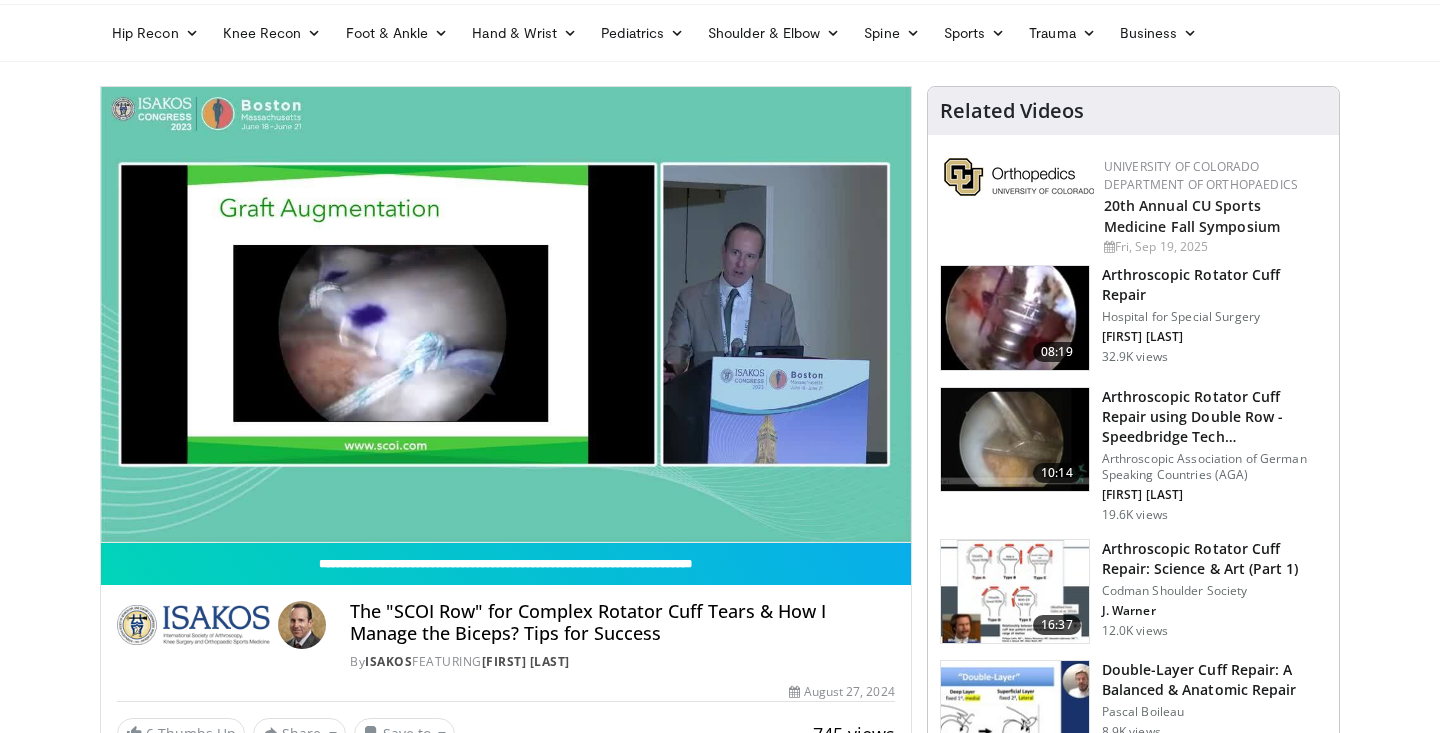 click on "10 seconds
Tap to unmute" at bounding box center [506, 314] 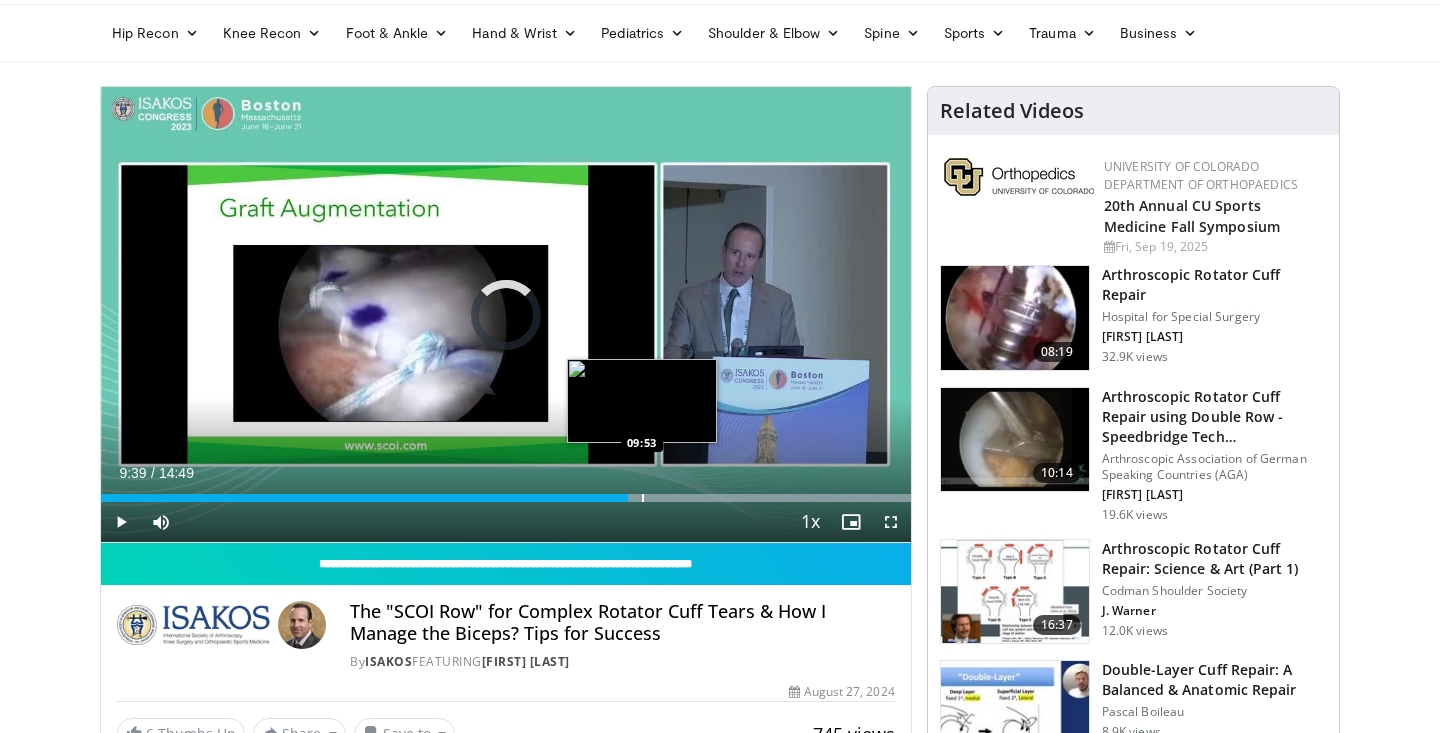 click at bounding box center (643, 498) 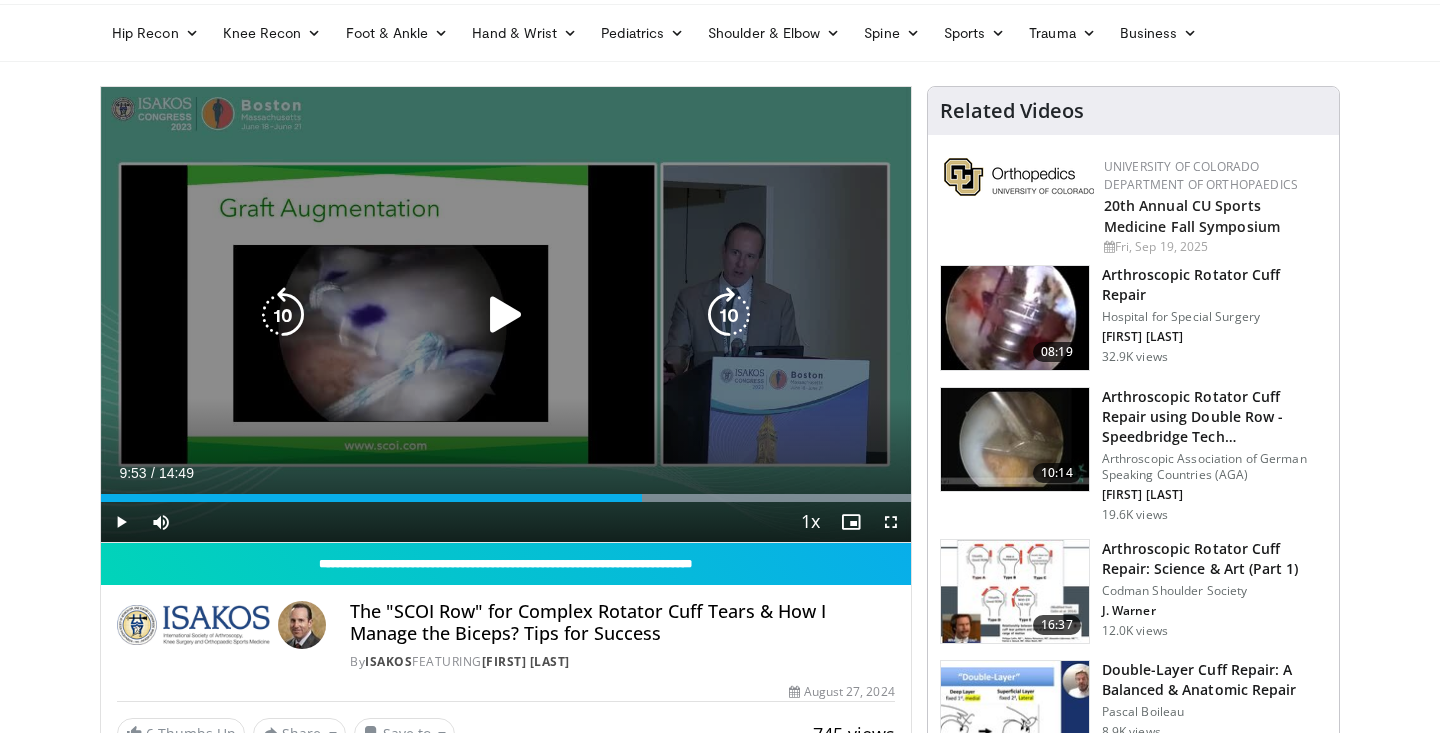 click on "10 seconds
Tap to unmute" at bounding box center [506, 314] 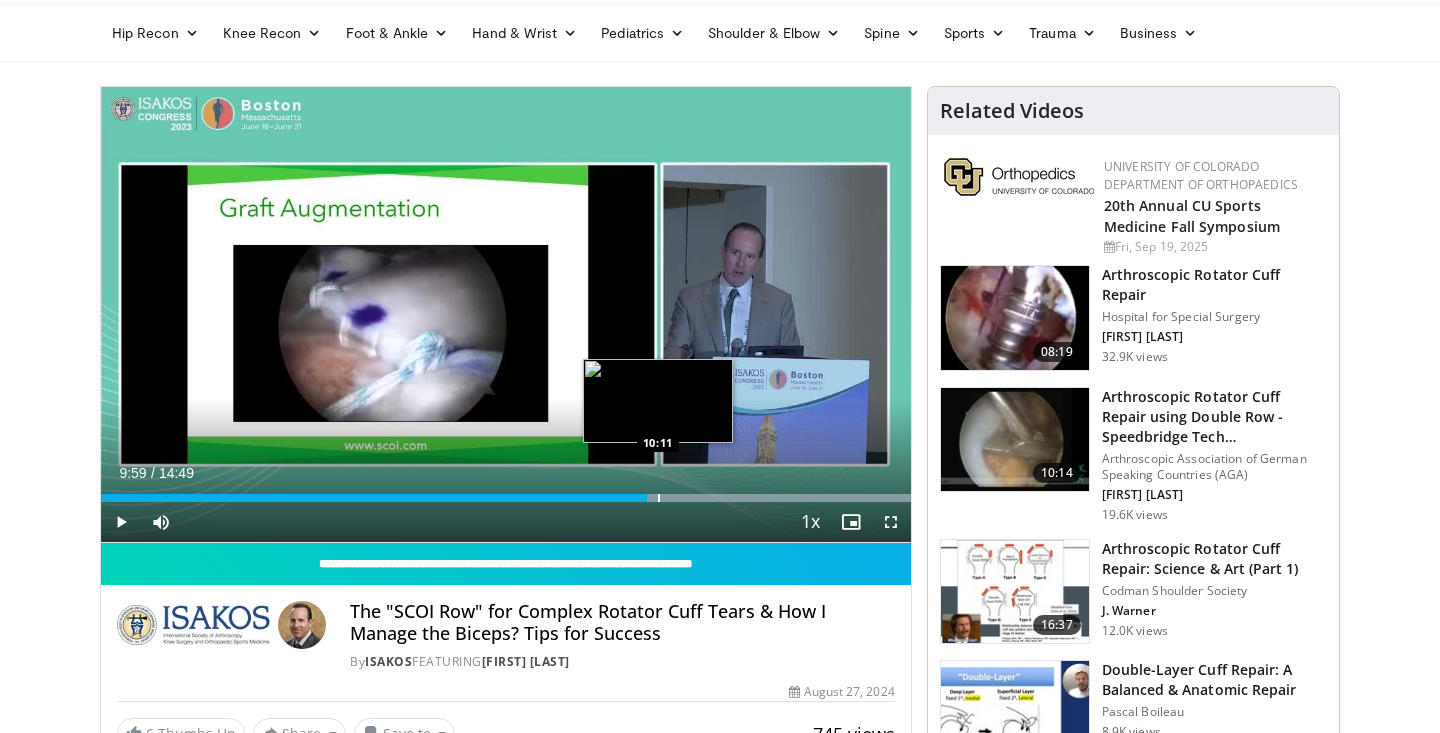 click at bounding box center [676, 498] 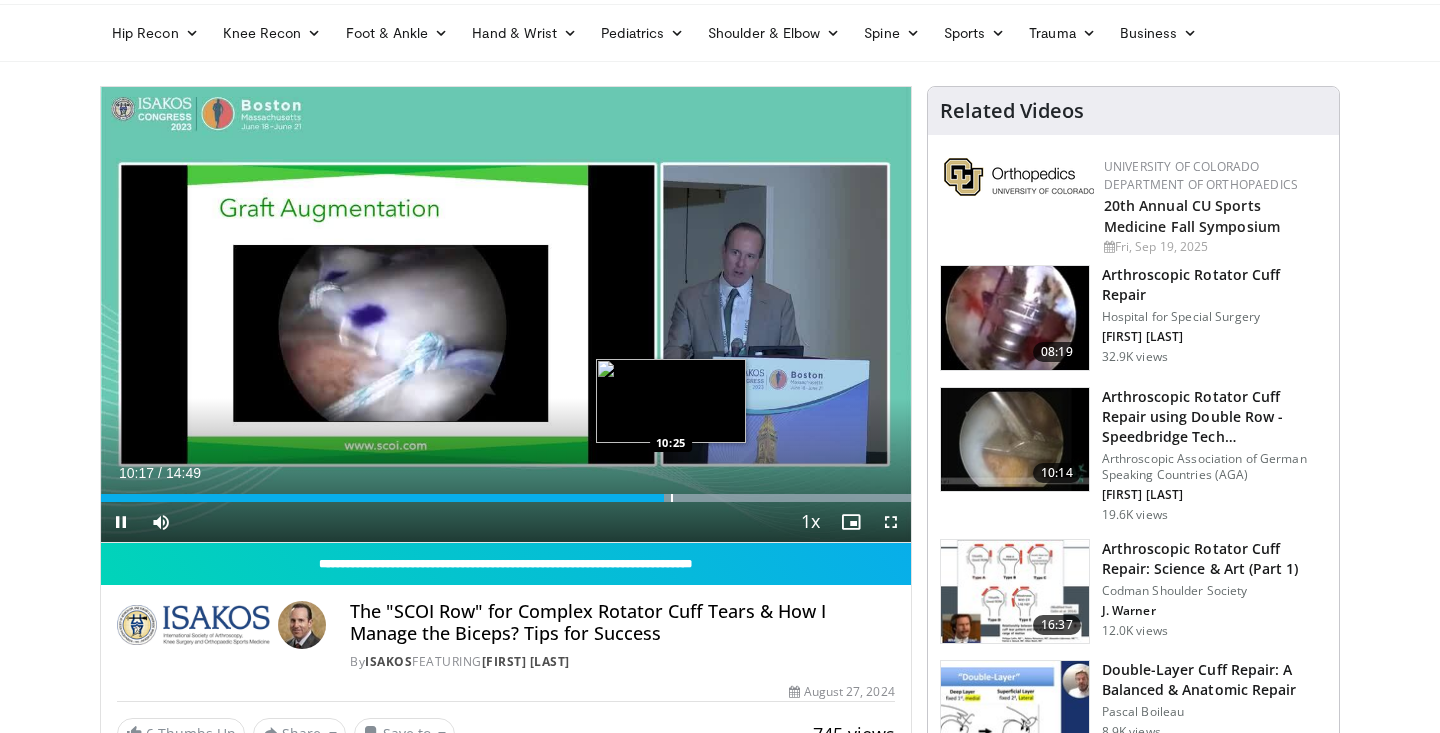 click at bounding box center (672, 498) 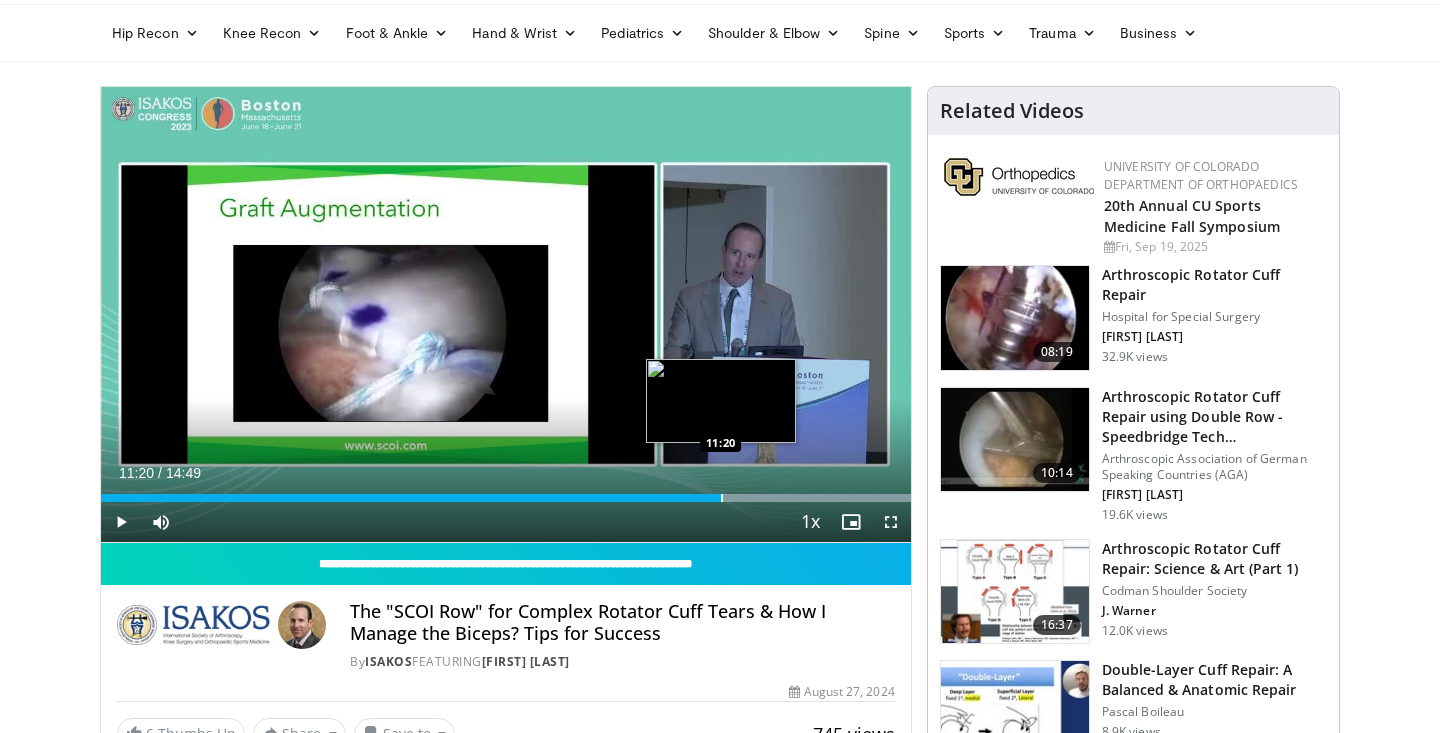 click at bounding box center [722, 498] 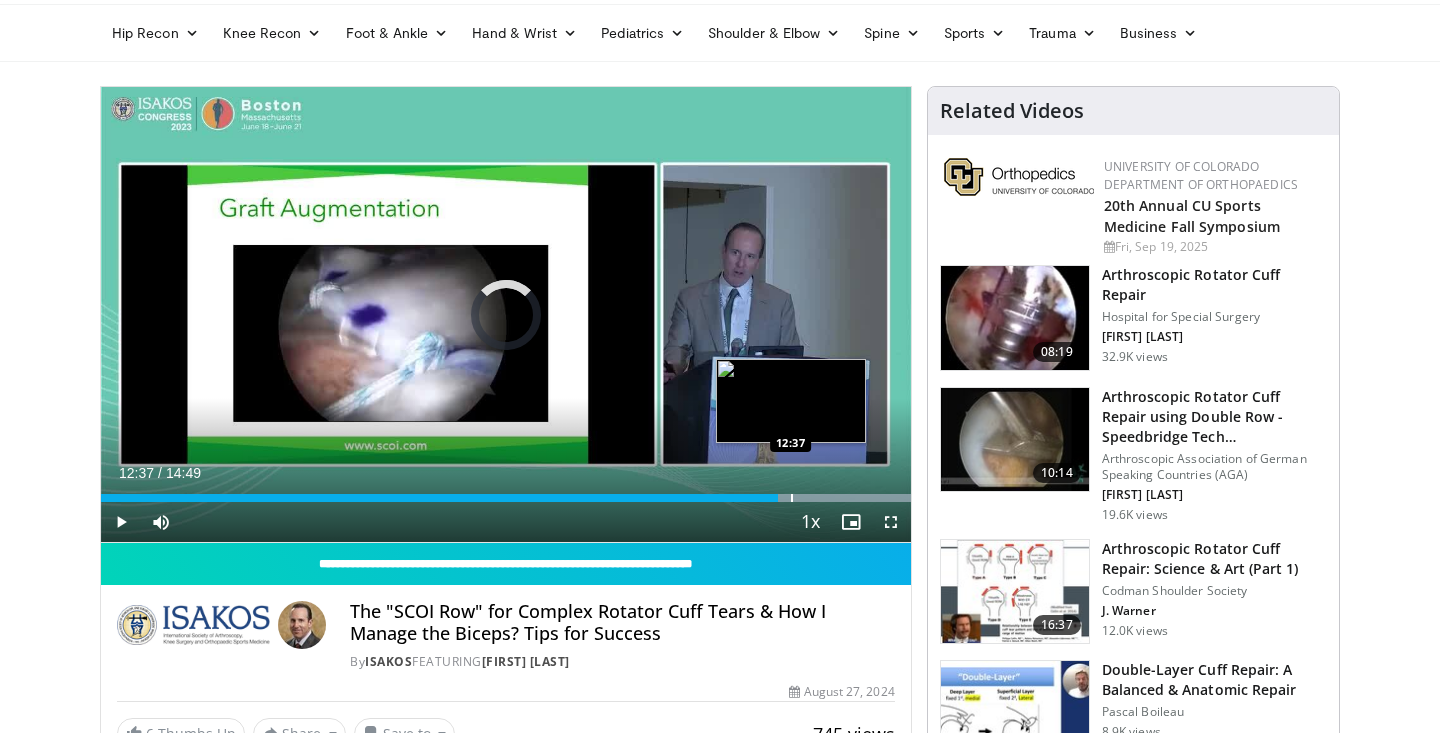 click at bounding box center (792, 498) 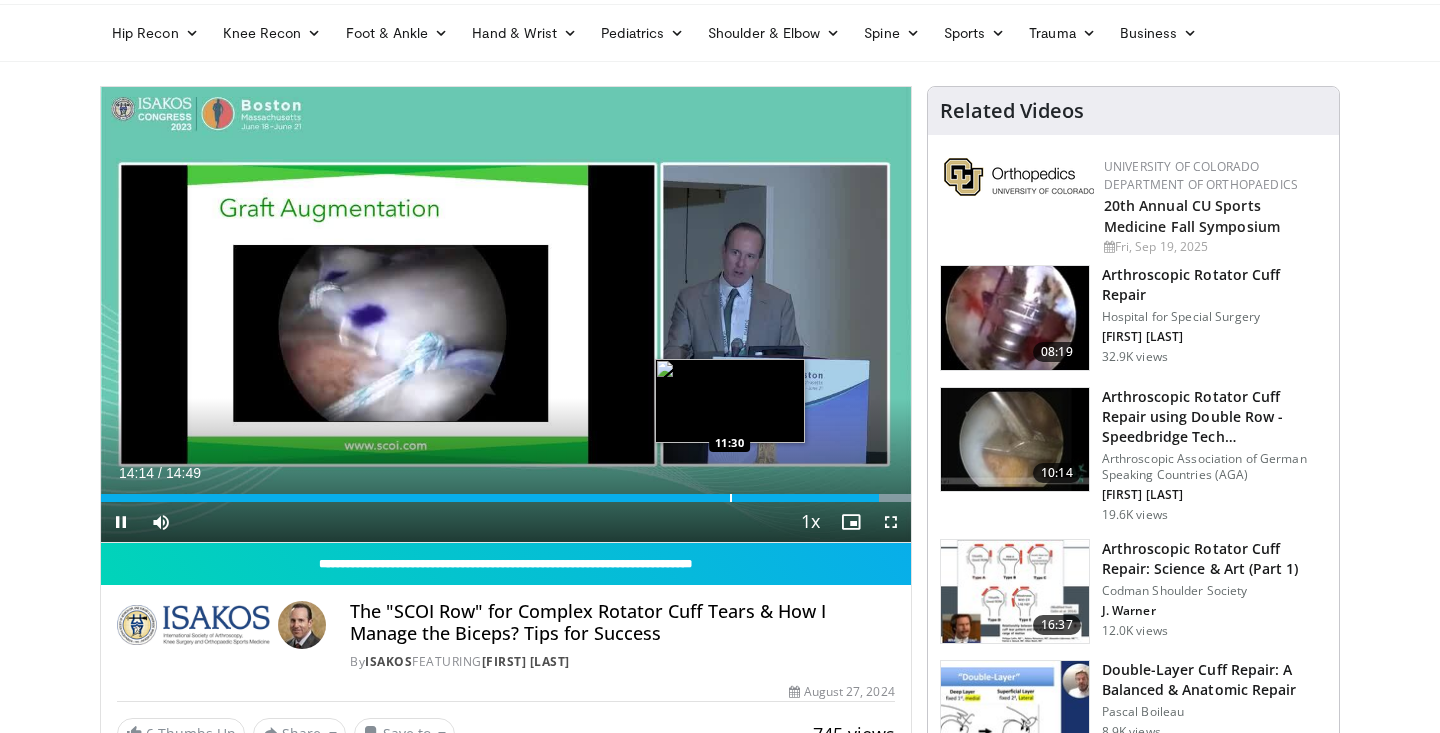 click on "Loaded :  99.99% 14:14 11:30" at bounding box center [506, 492] 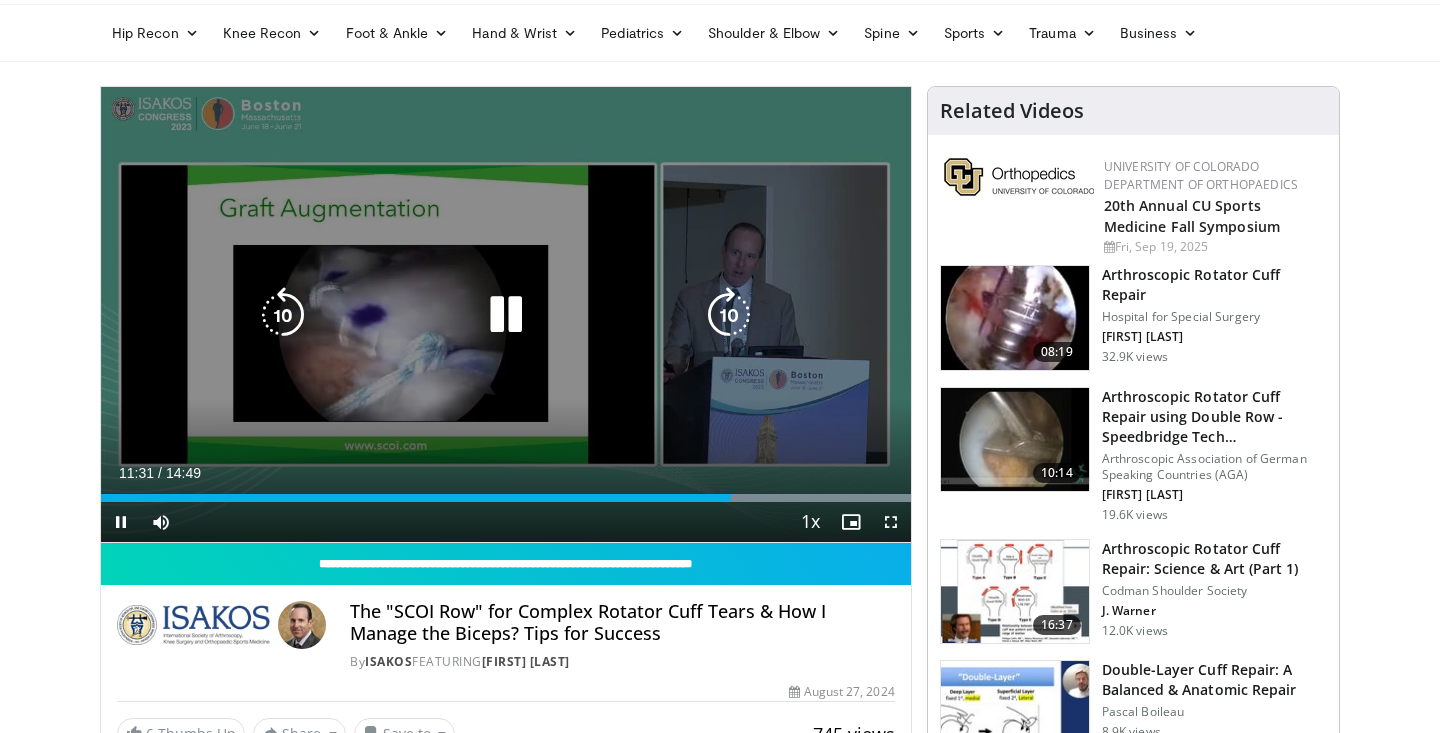 click on "Loaded :  99.99% 11:31 11:31" at bounding box center [506, 498] 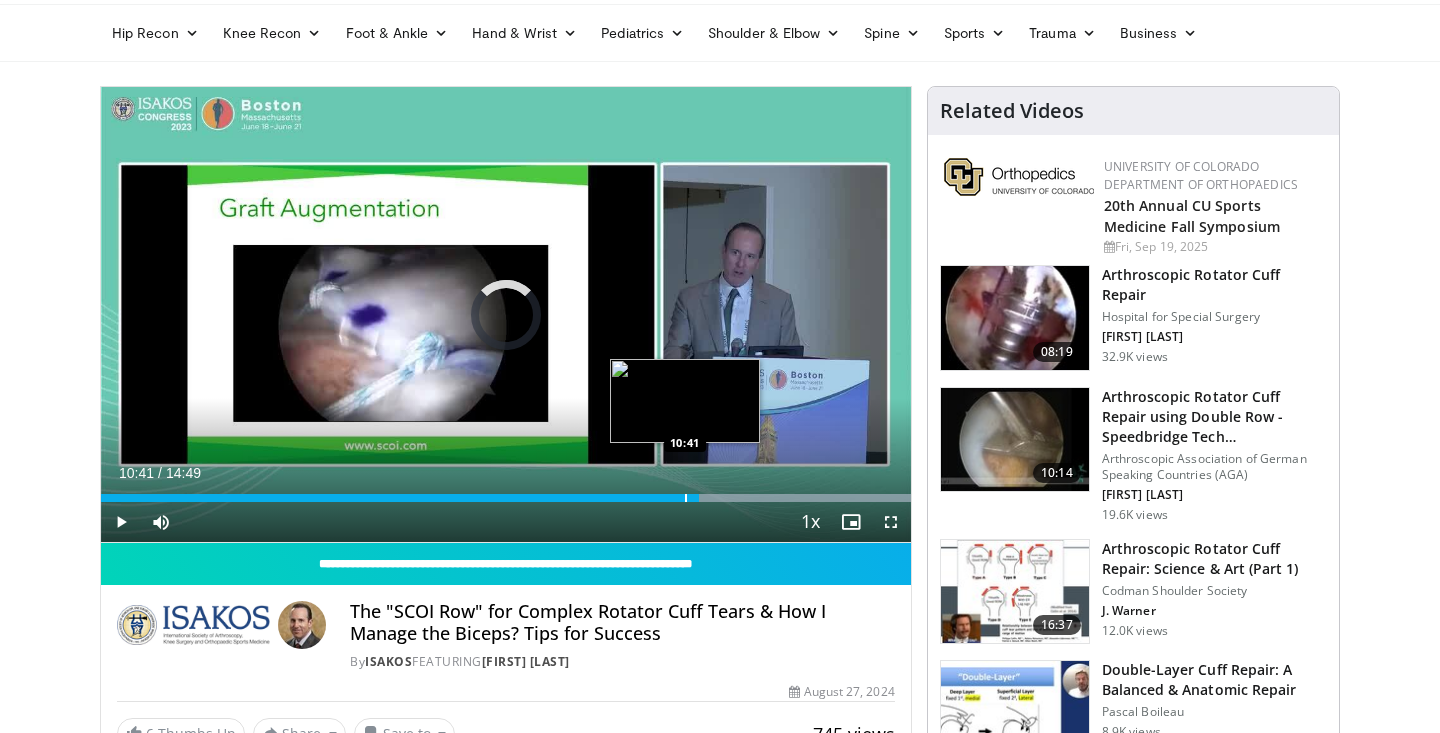 click at bounding box center (686, 498) 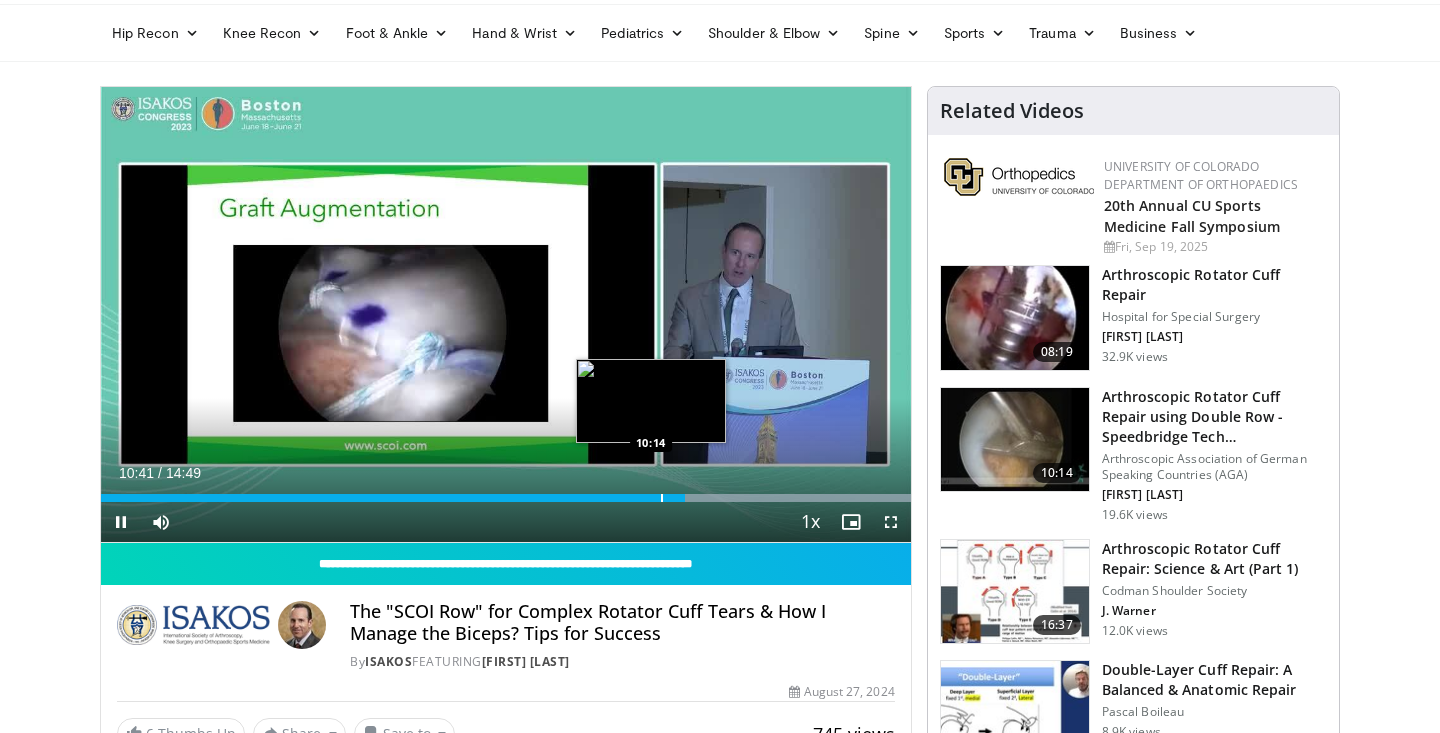 click on "Loaded :  99.99% 10:41 10:14" at bounding box center [506, 498] 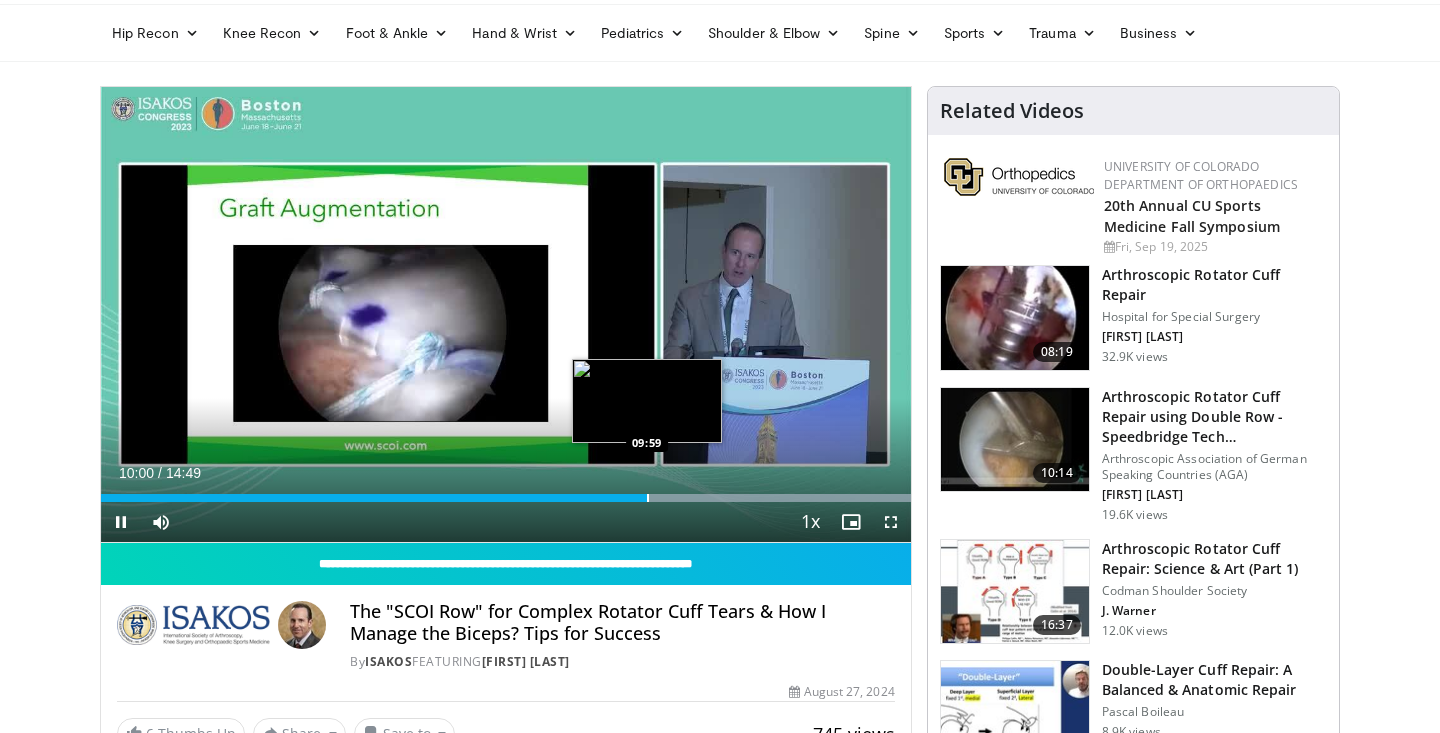 click at bounding box center [648, 498] 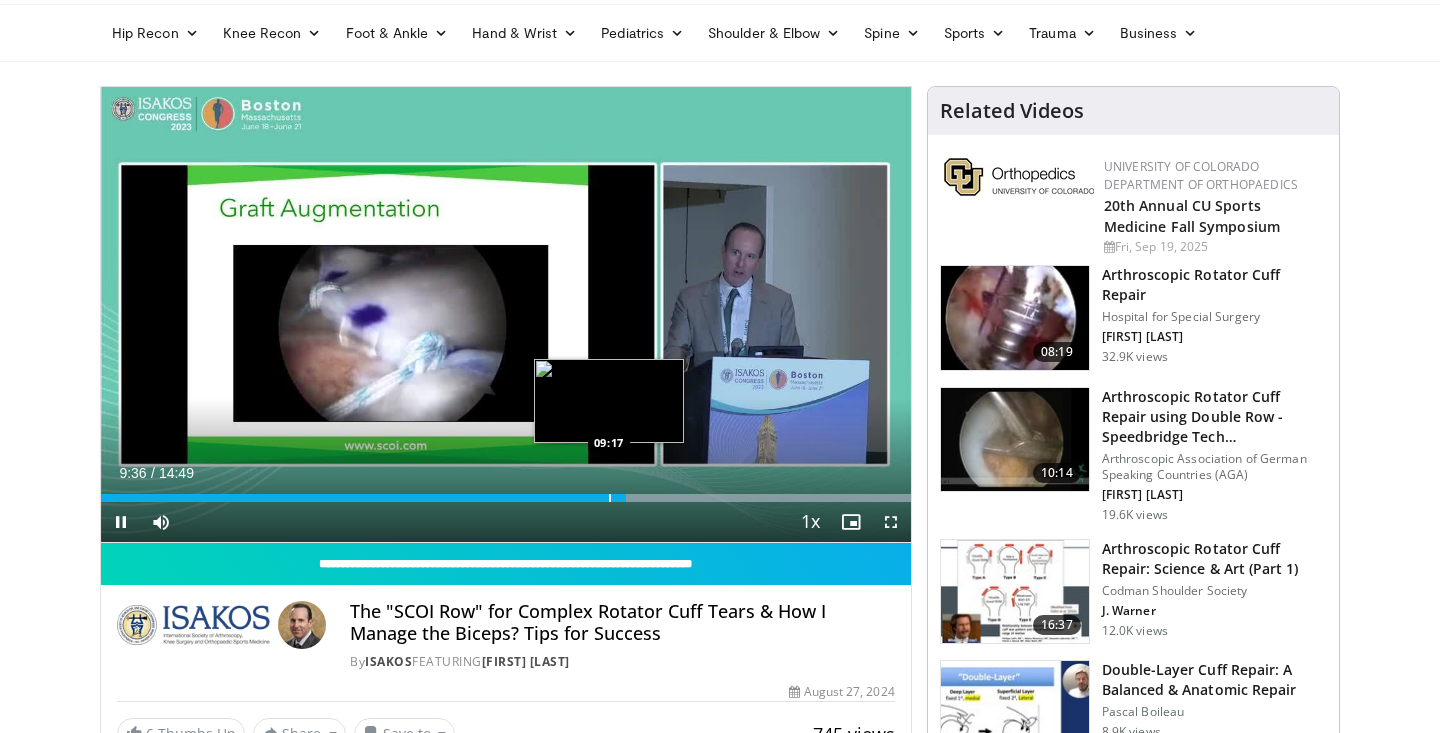 click at bounding box center (610, 498) 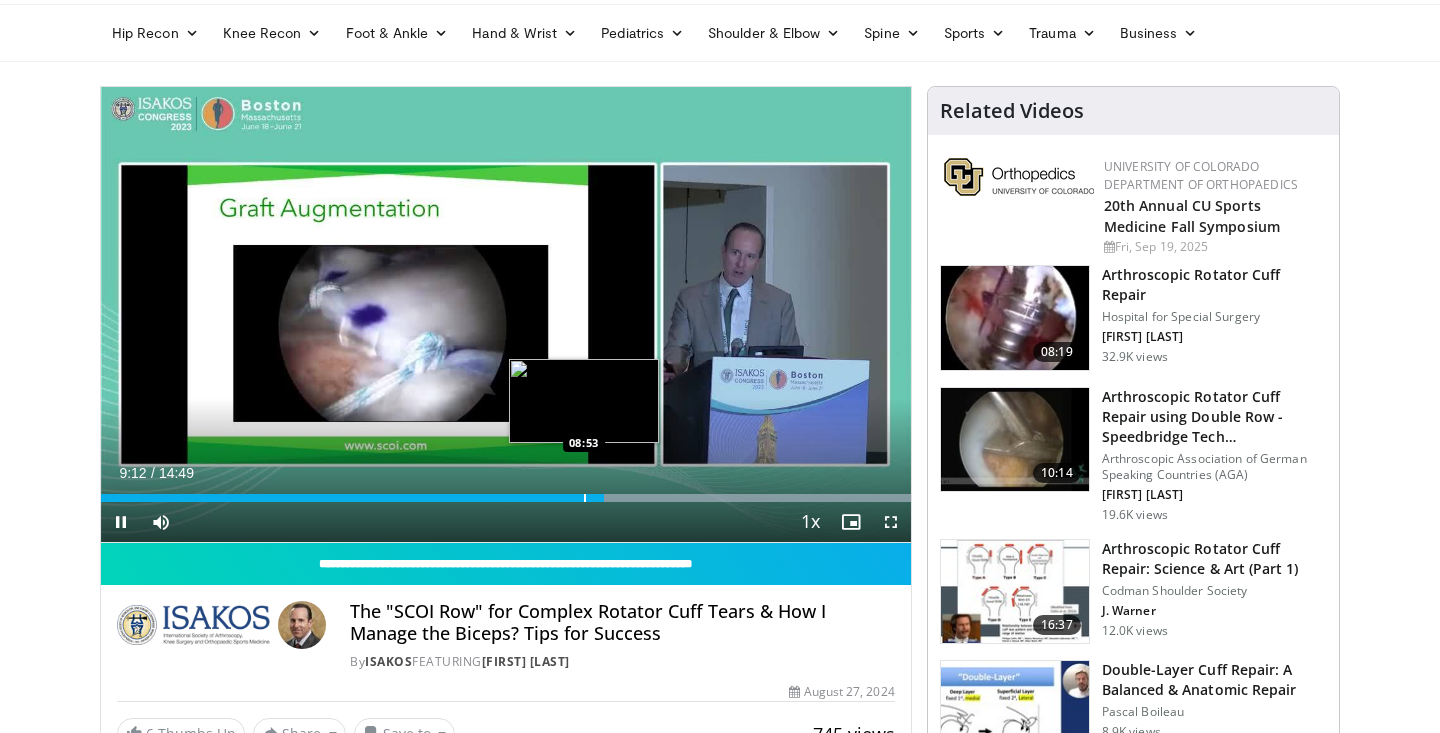 click at bounding box center (585, 498) 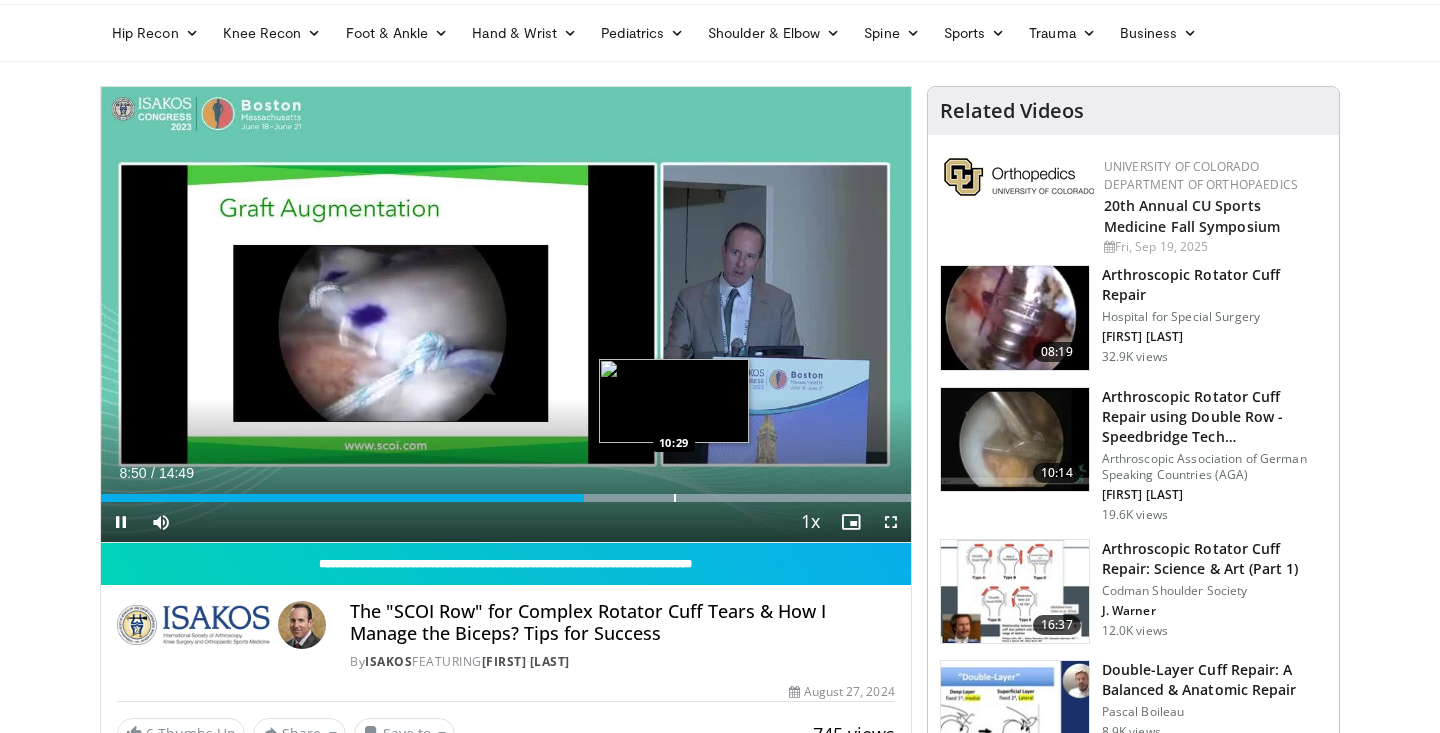 click at bounding box center (675, 498) 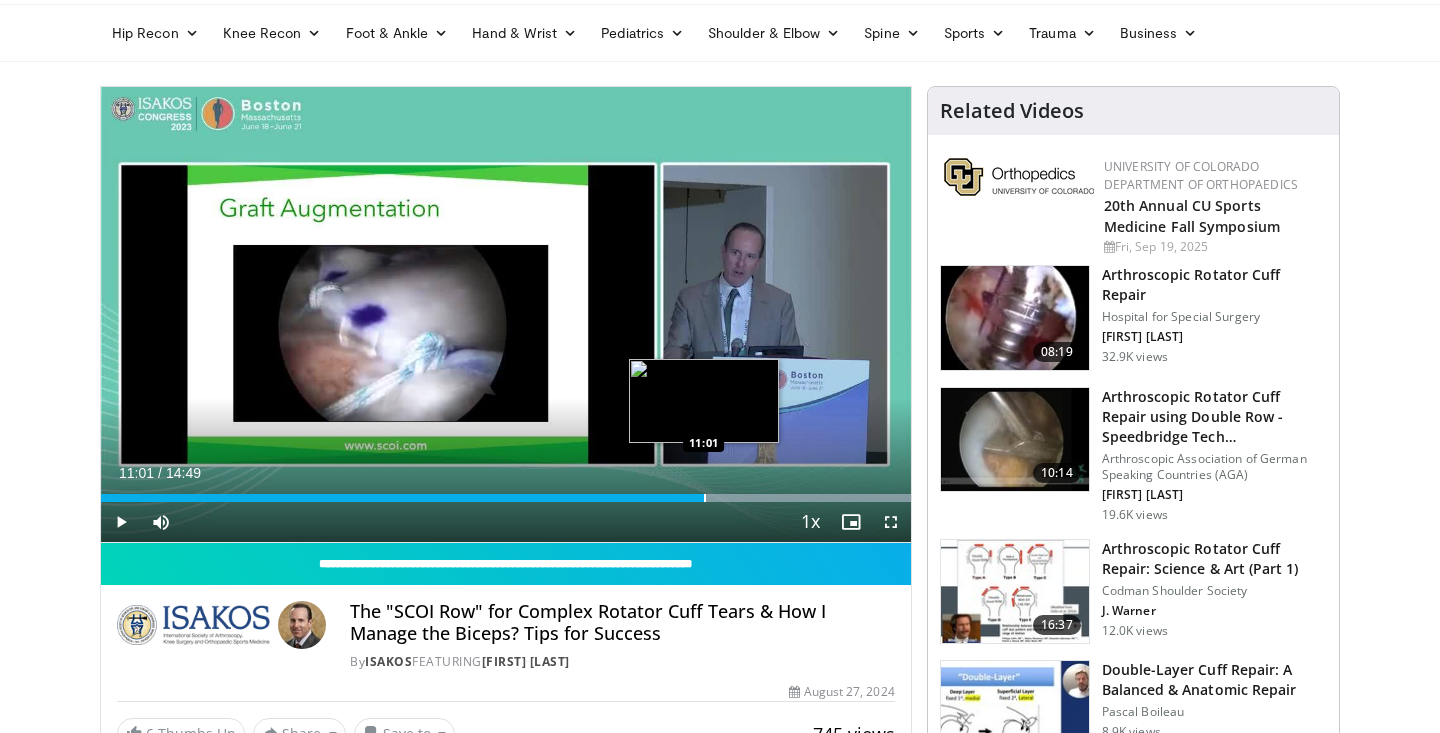 click on "Loaded :  99.99% 10:39 11:01" at bounding box center (506, 498) 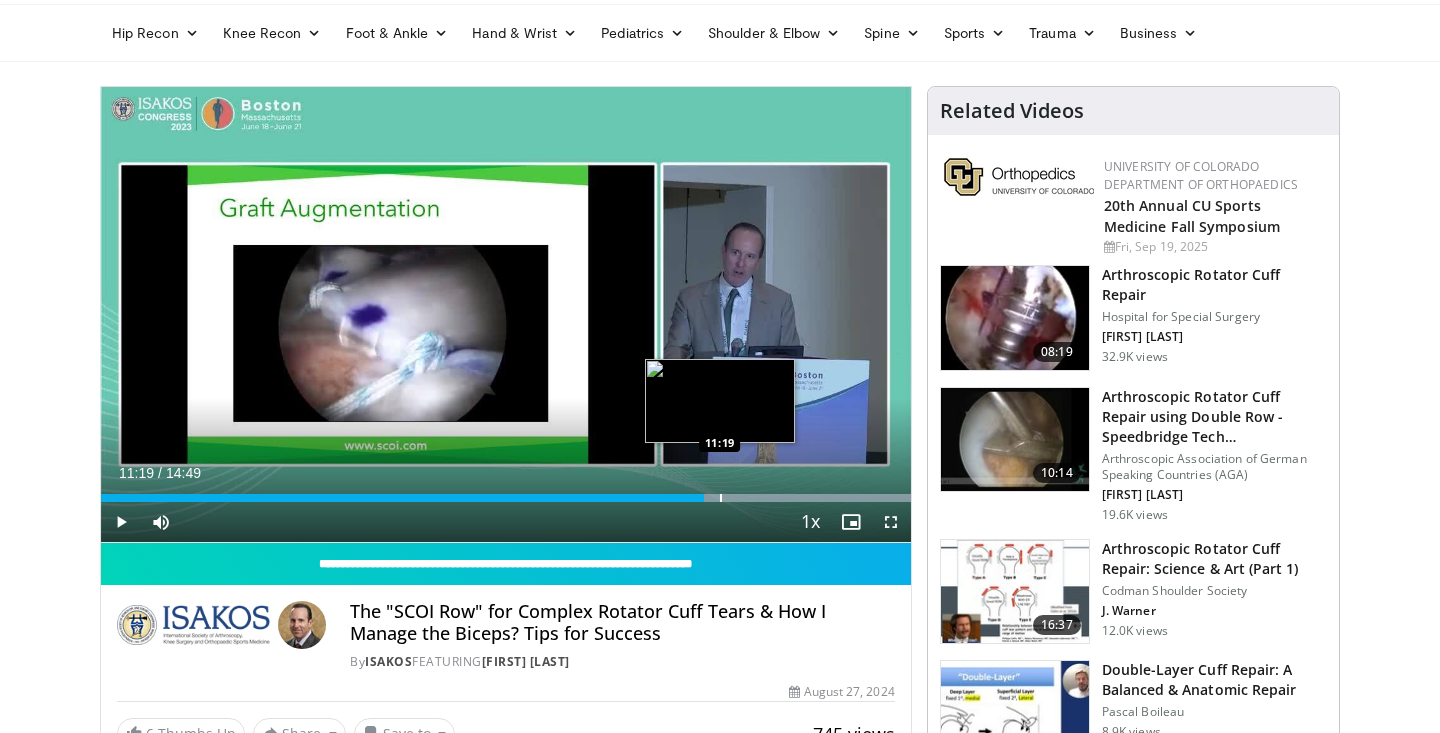 click on "Loaded :  99.99% 11:19 11:19" at bounding box center (506, 492) 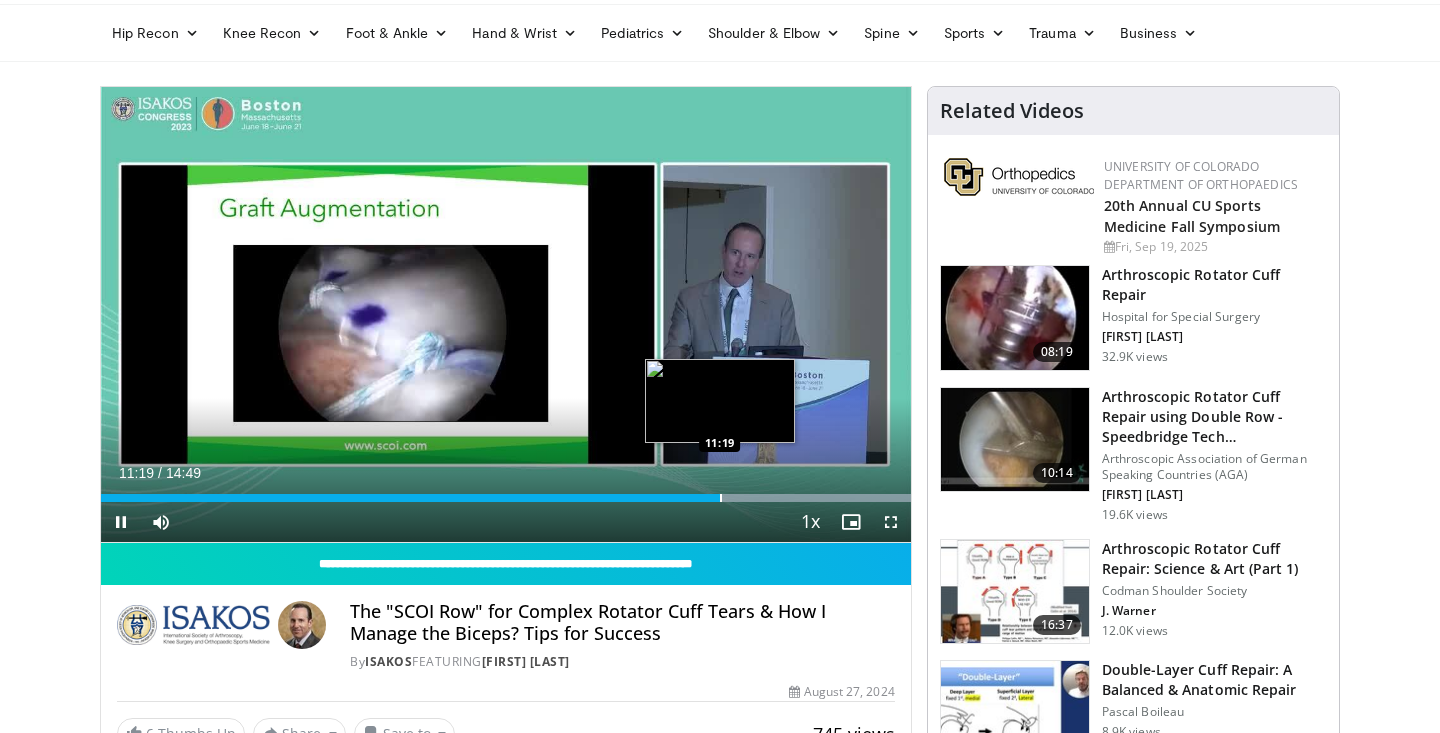 click on "Loaded :  99.99% 11:19 11:19" at bounding box center (506, 492) 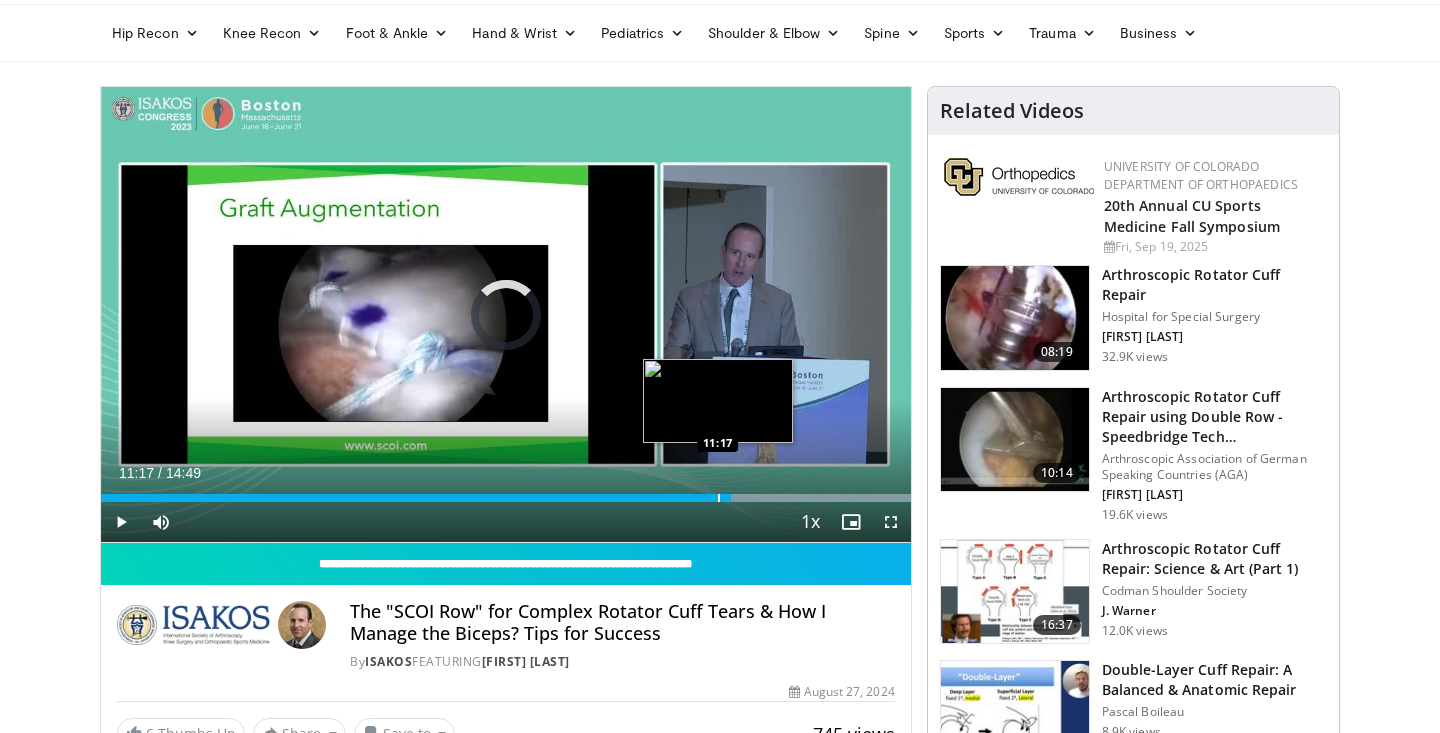 click at bounding box center (719, 498) 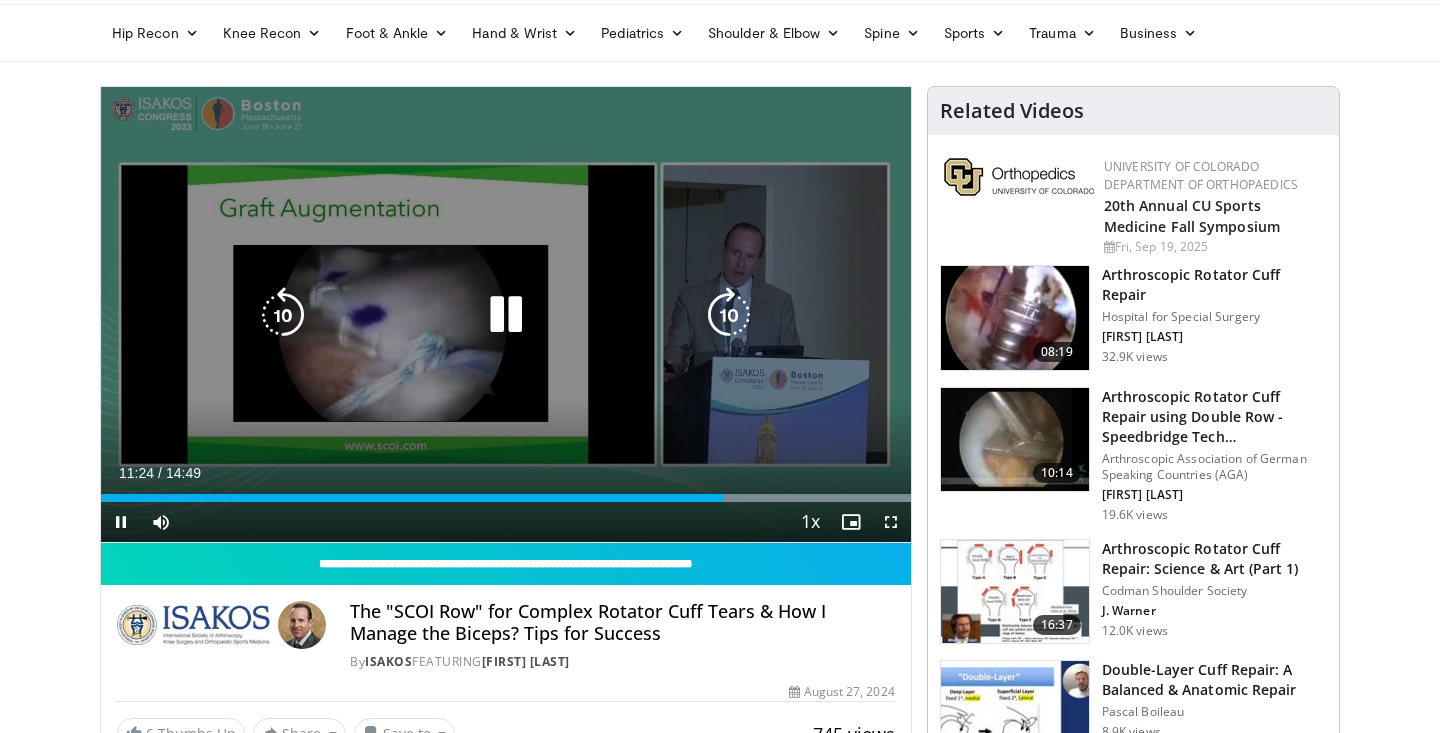 click at bounding box center [506, 315] 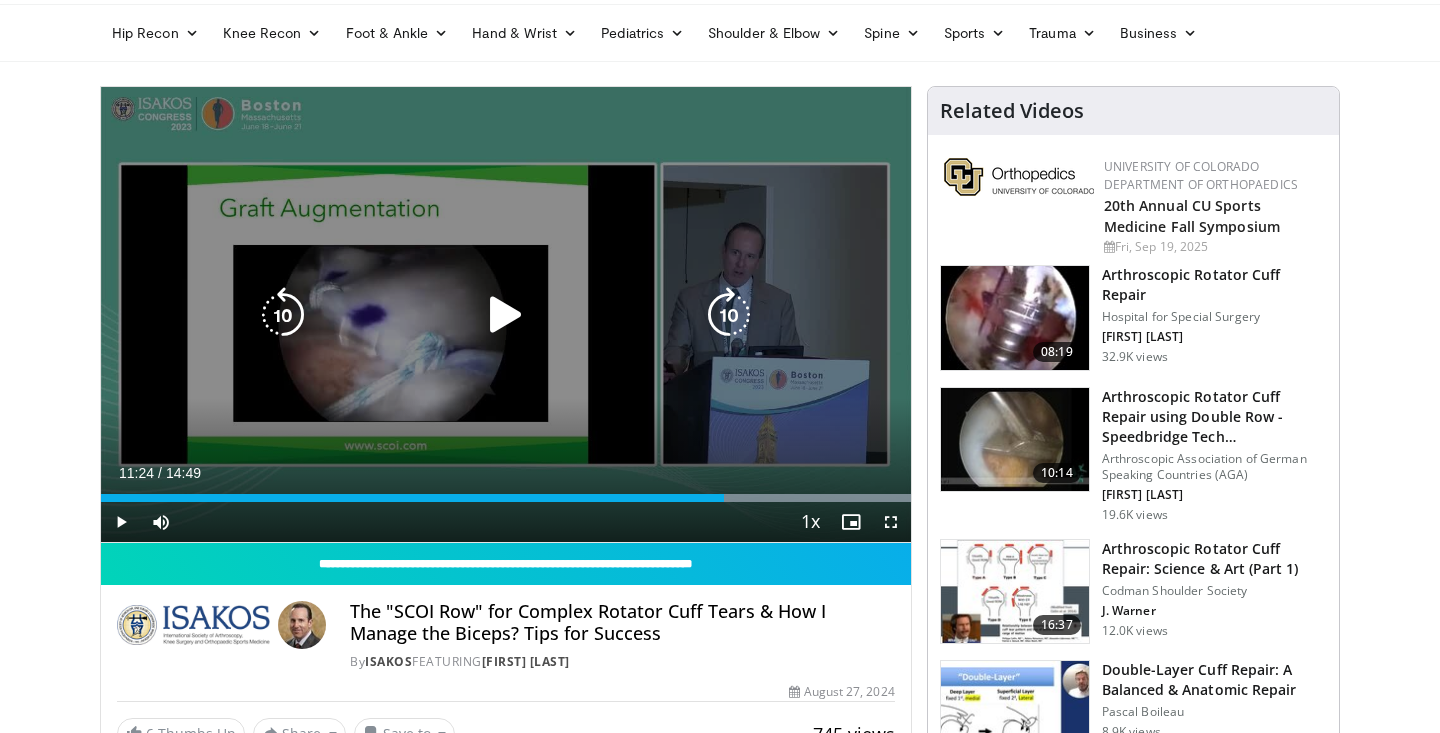 click at bounding box center [506, 315] 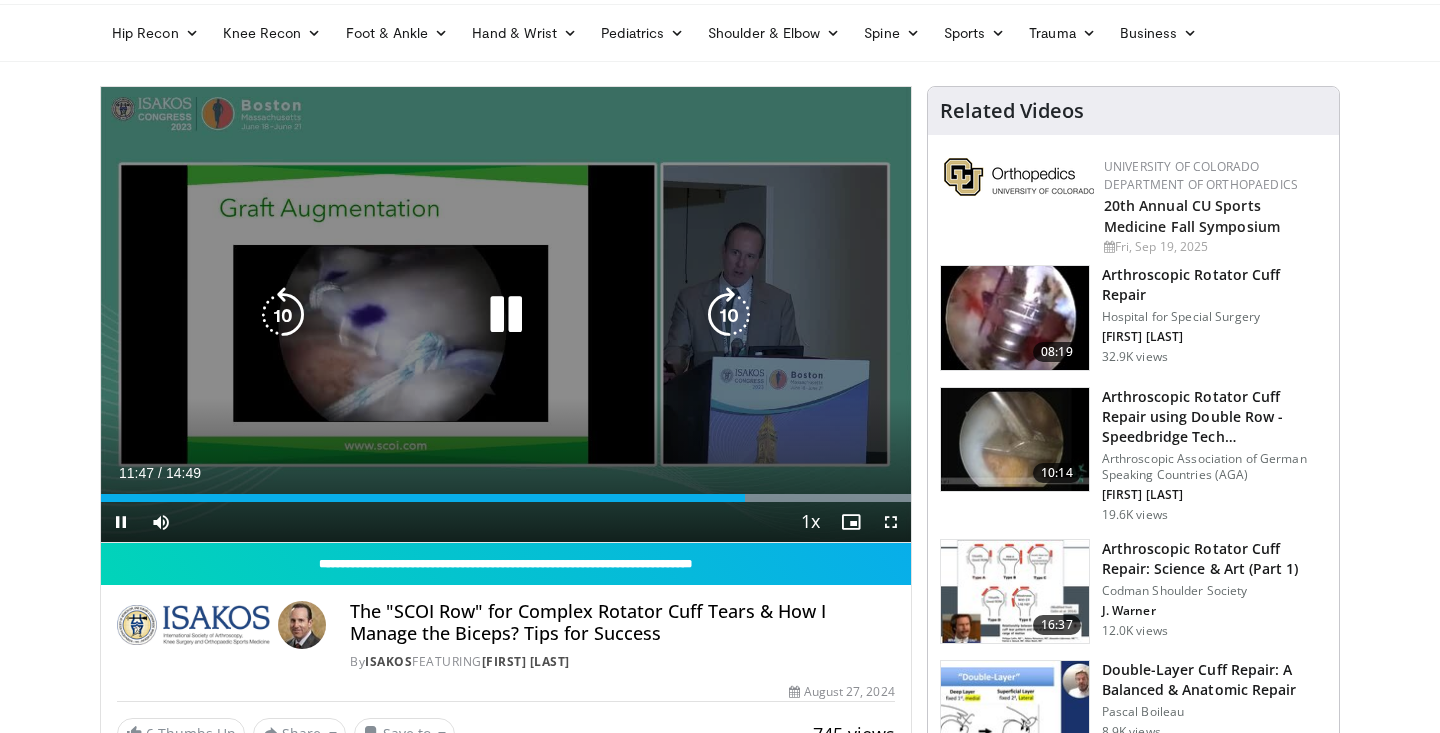 click at bounding box center [506, 315] 